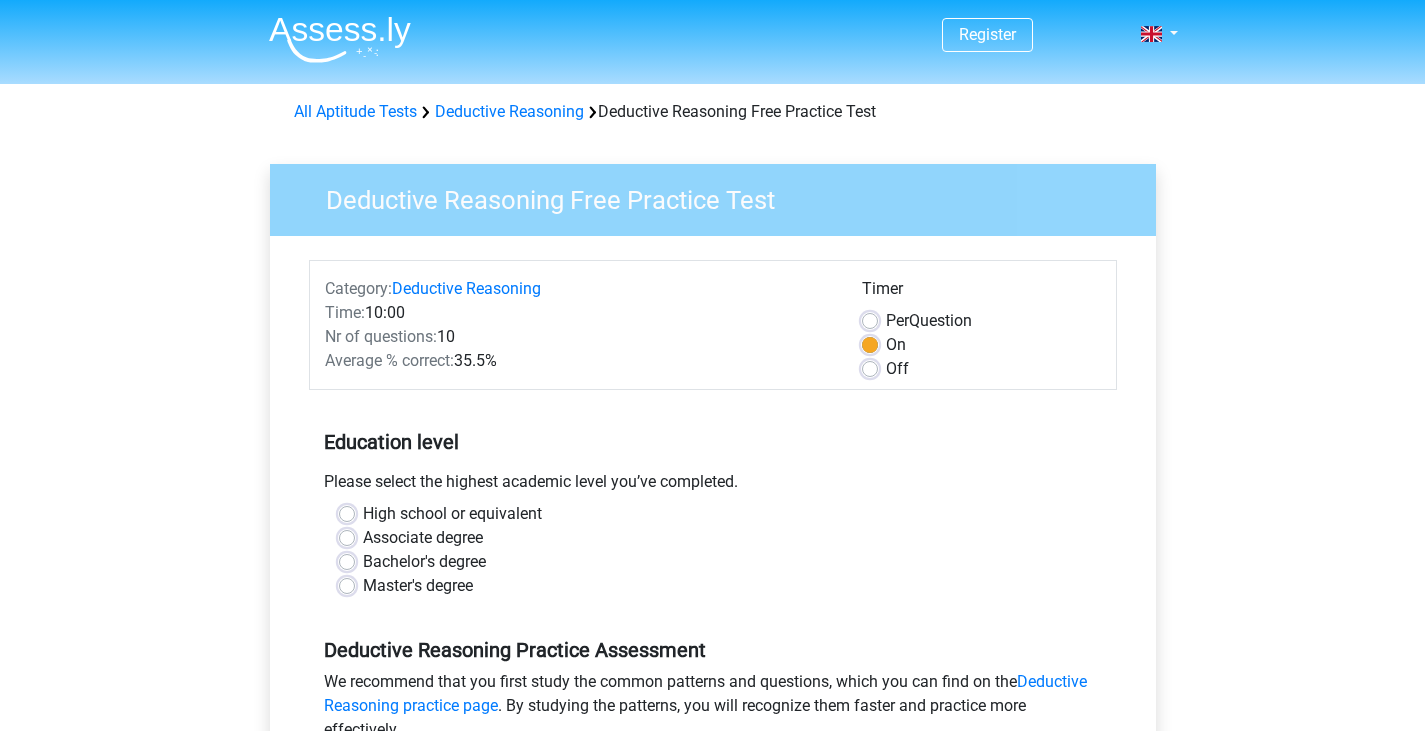 scroll, scrollTop: 0, scrollLeft: 0, axis: both 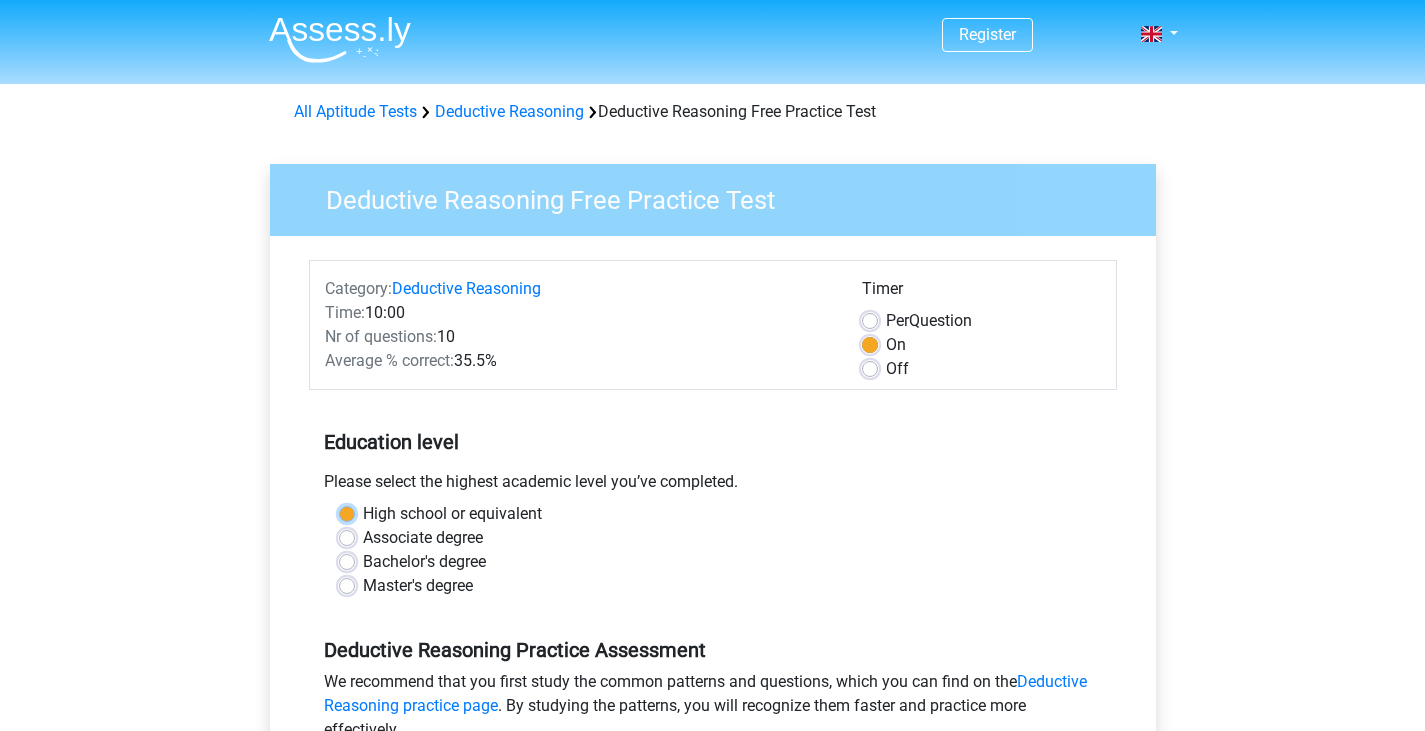 click on "High school or equivalent" at bounding box center [347, 512] 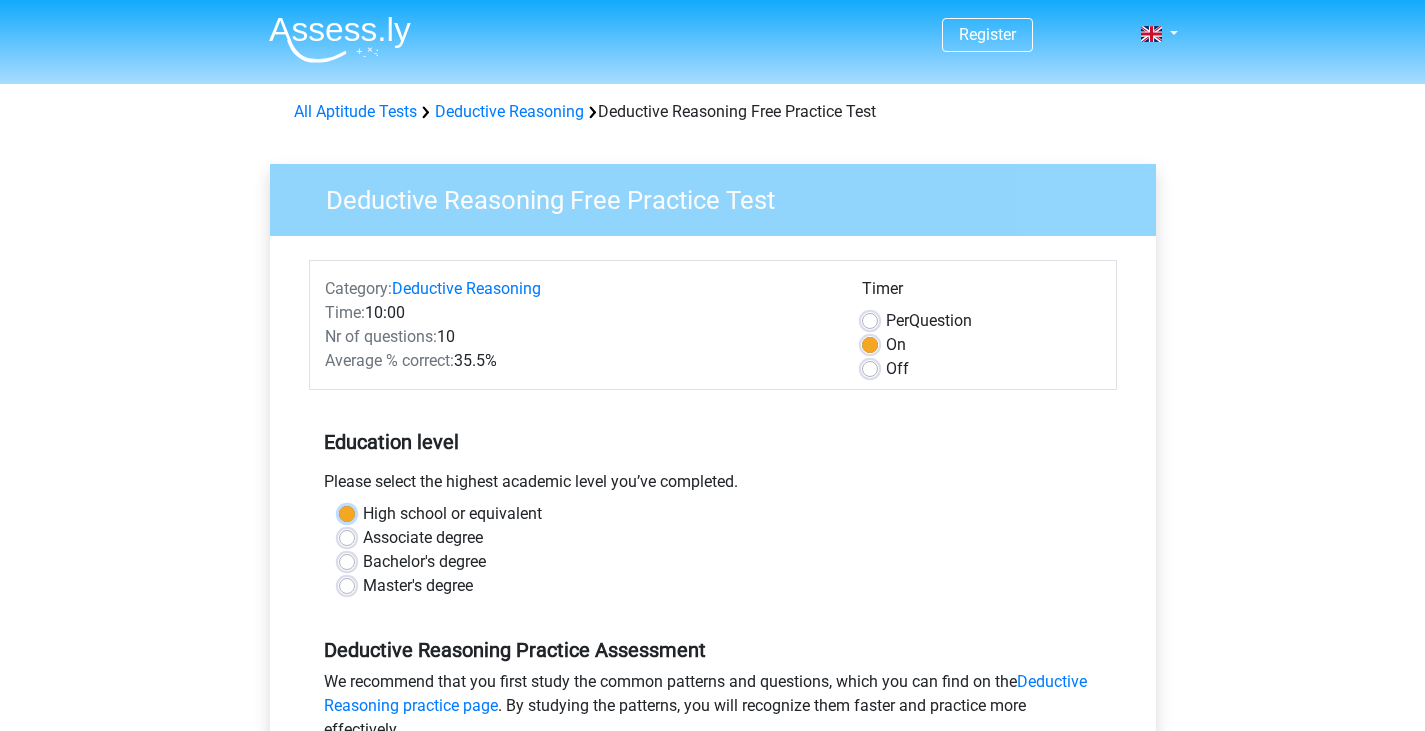 scroll, scrollTop: 500, scrollLeft: 0, axis: vertical 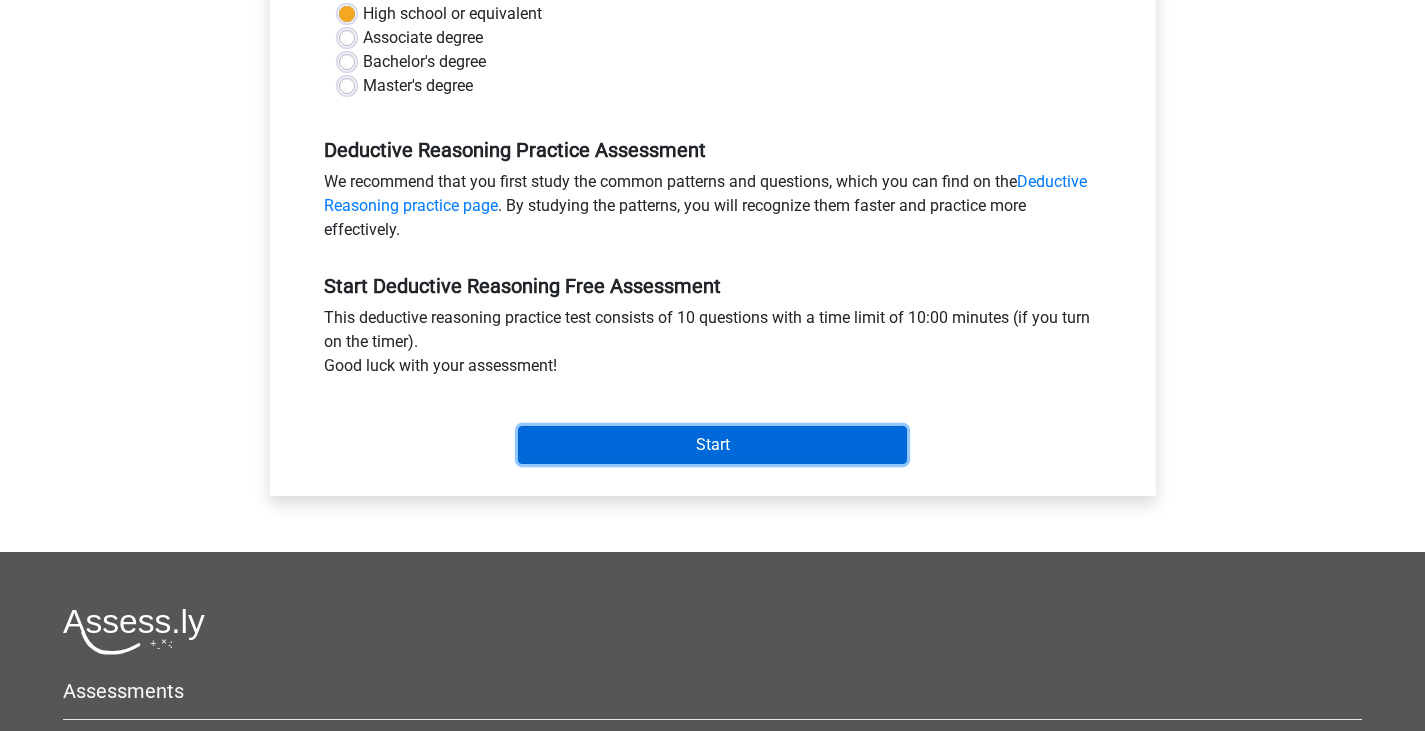 click on "Start" at bounding box center (712, 445) 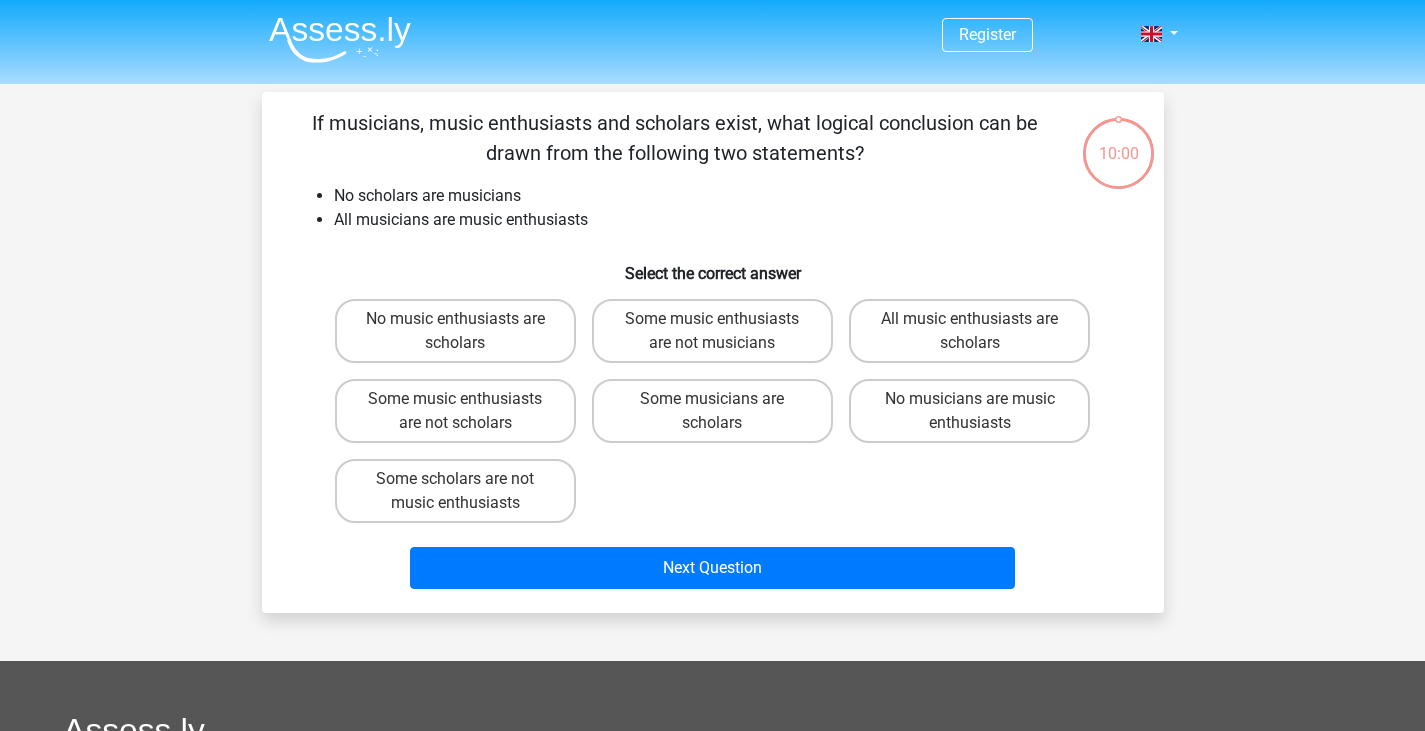 scroll, scrollTop: 0, scrollLeft: 0, axis: both 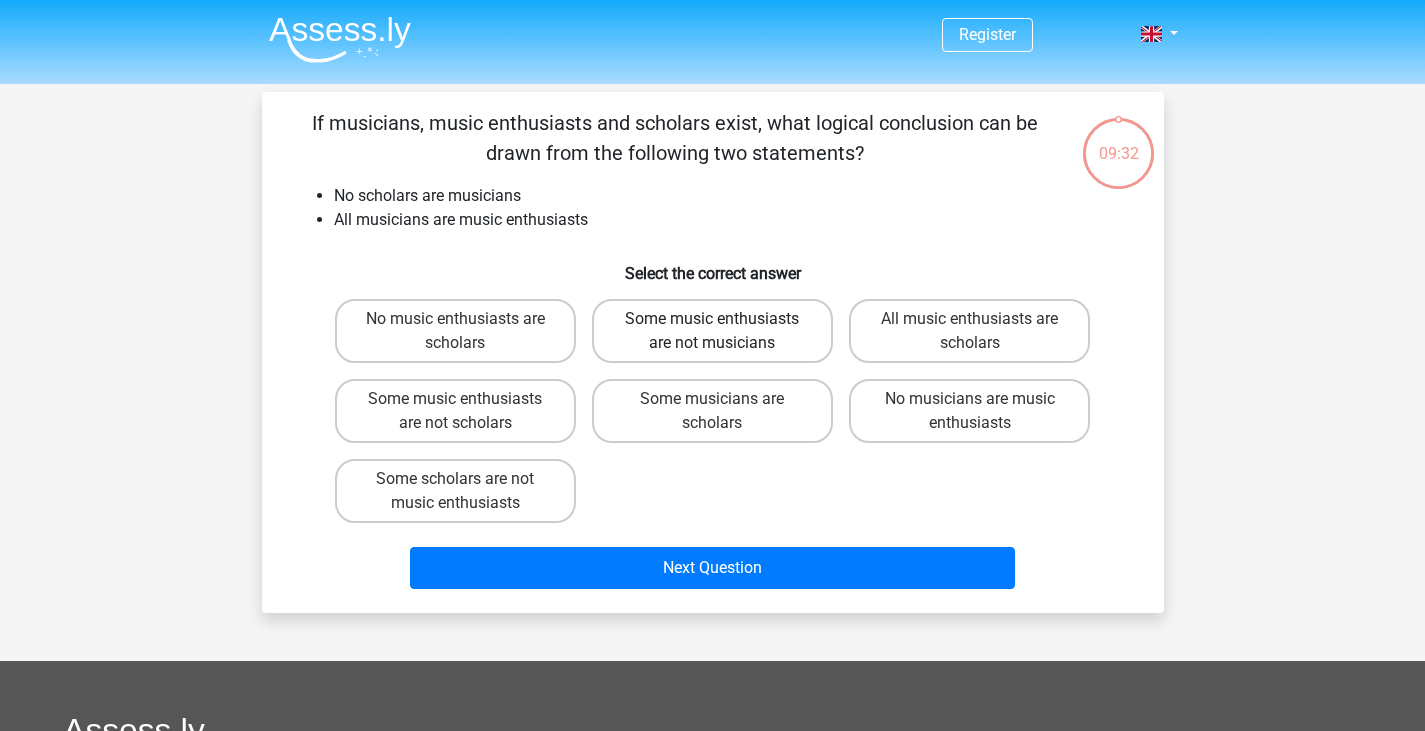 click on "Some music enthusiasts are not musicians" at bounding box center [712, 331] 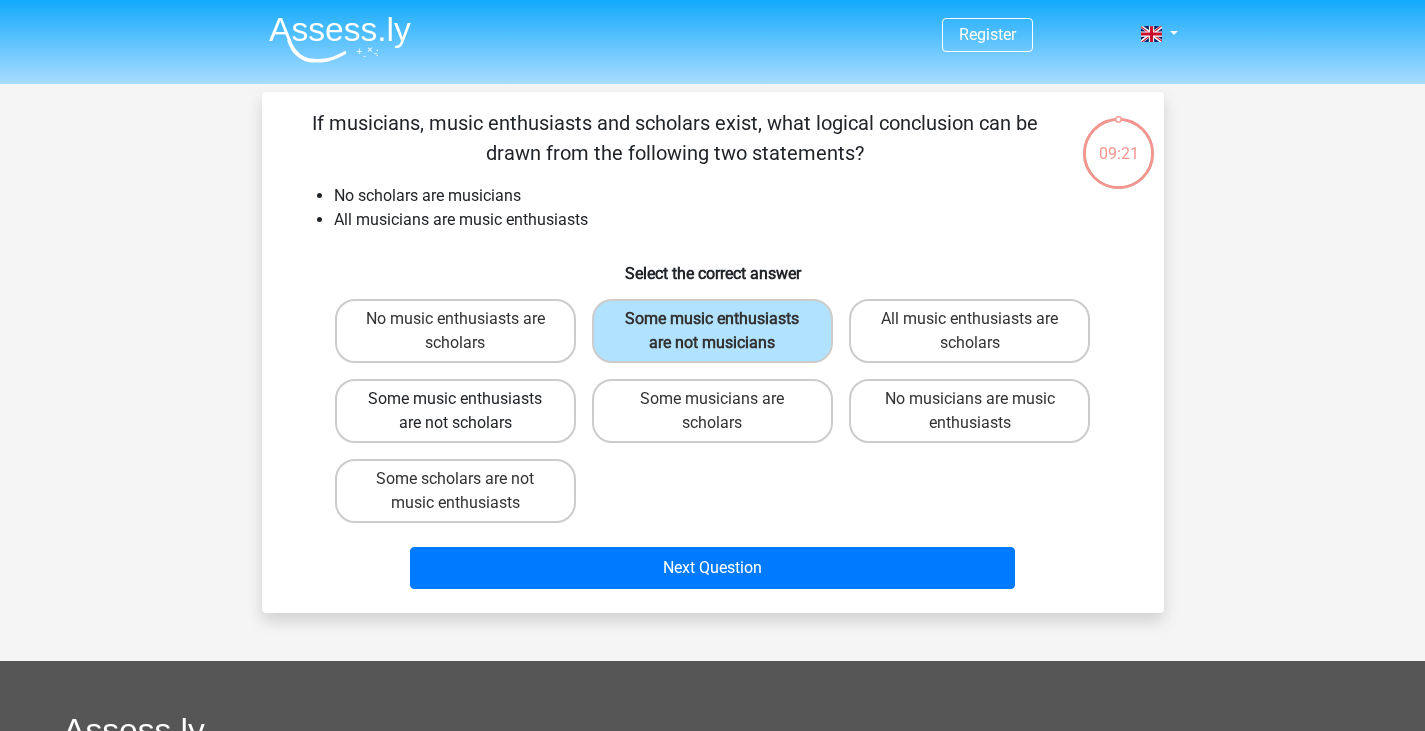 click on "Some music enthusiasts are not scholars" at bounding box center [455, 411] 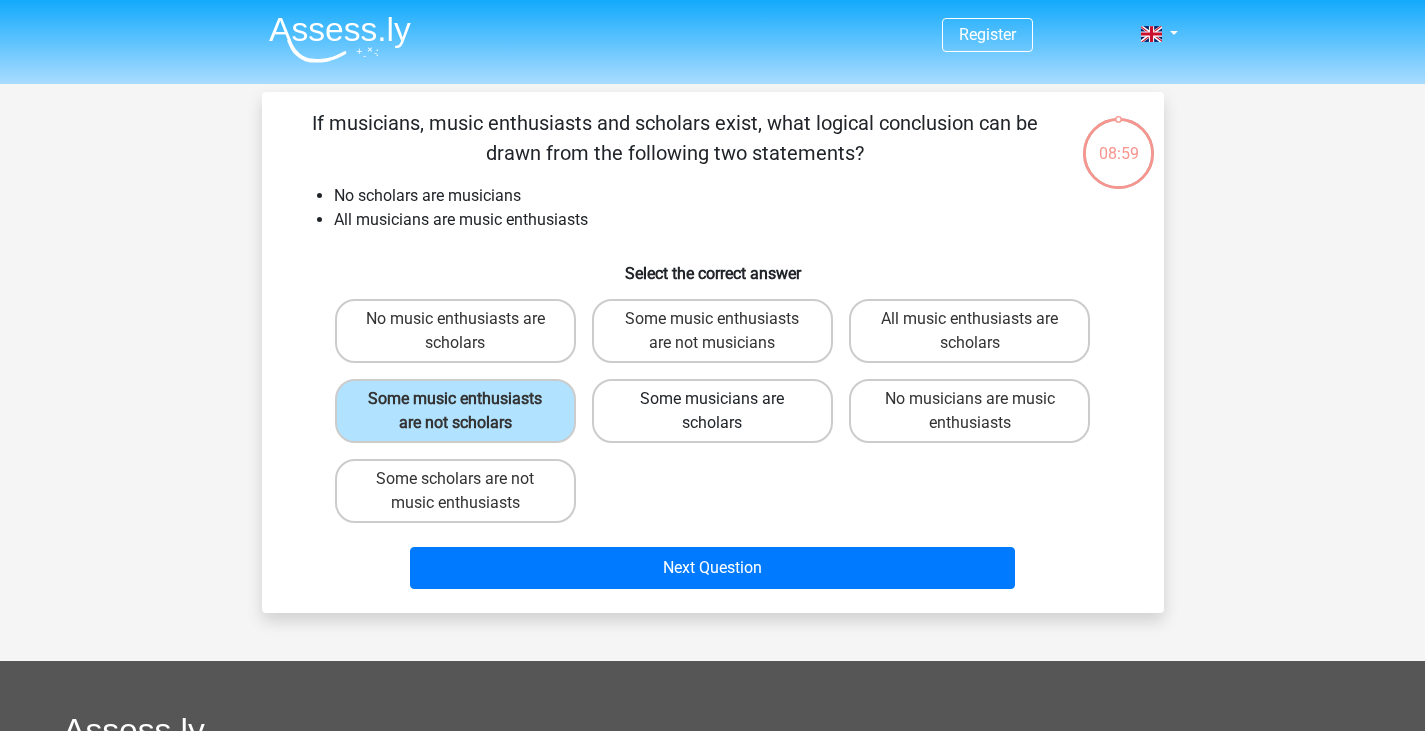 click on "Some musicians are scholars" at bounding box center (712, 411) 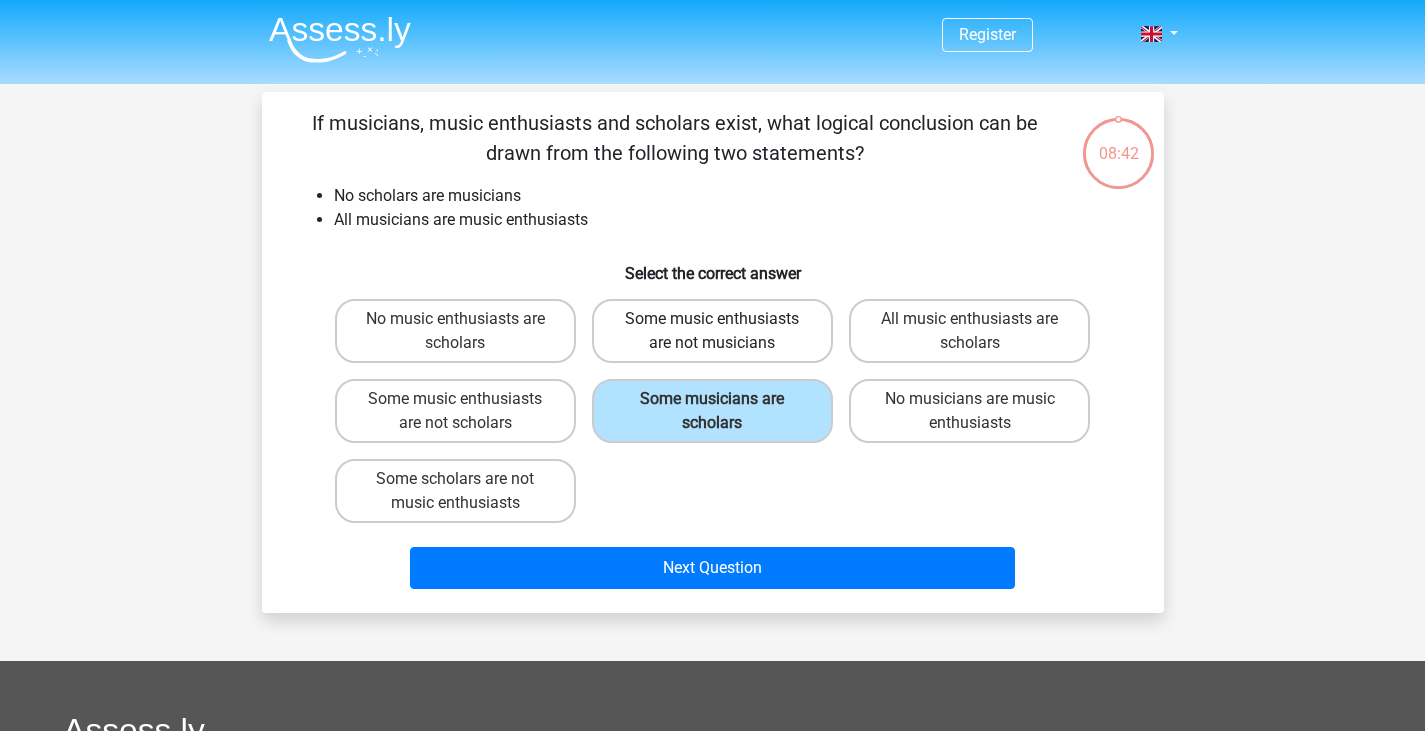 click on "Some music enthusiasts are not musicians" at bounding box center (712, 331) 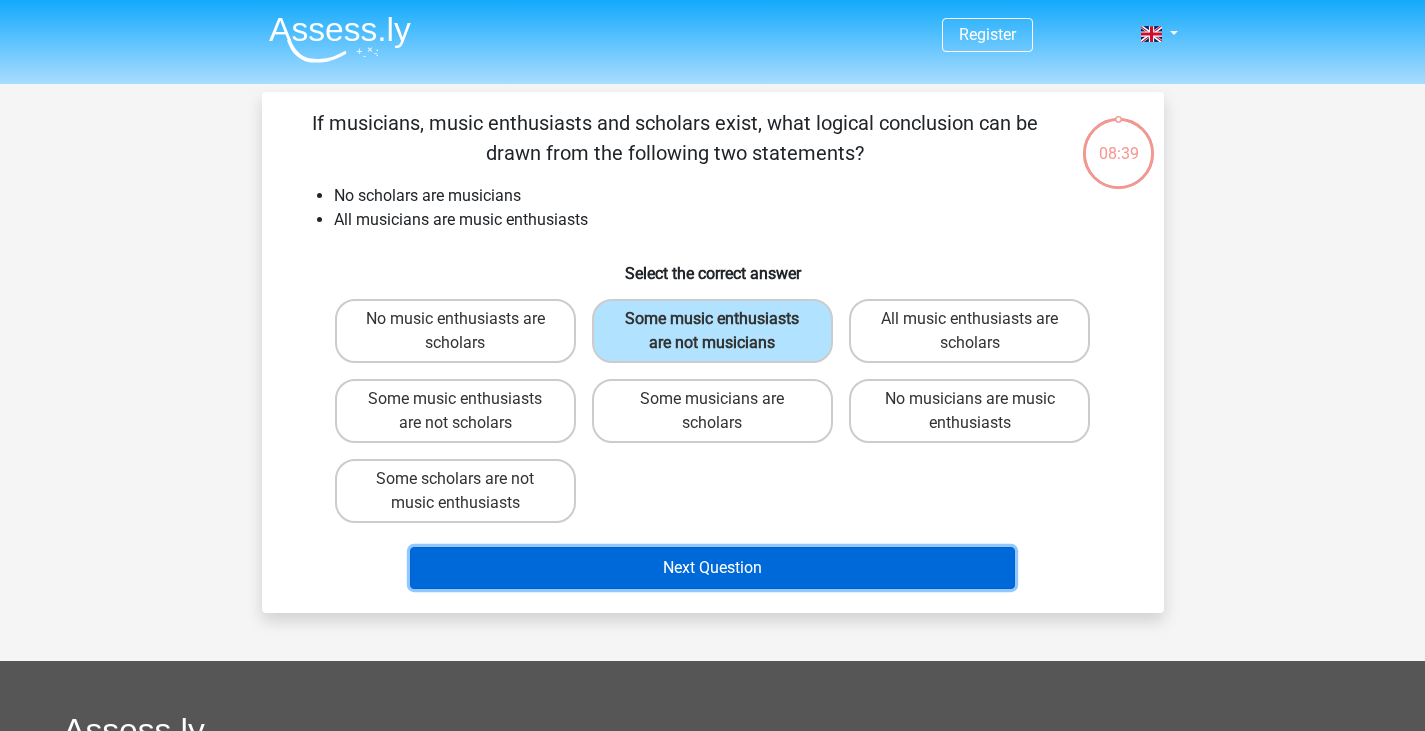 click on "Next Question" at bounding box center (712, 568) 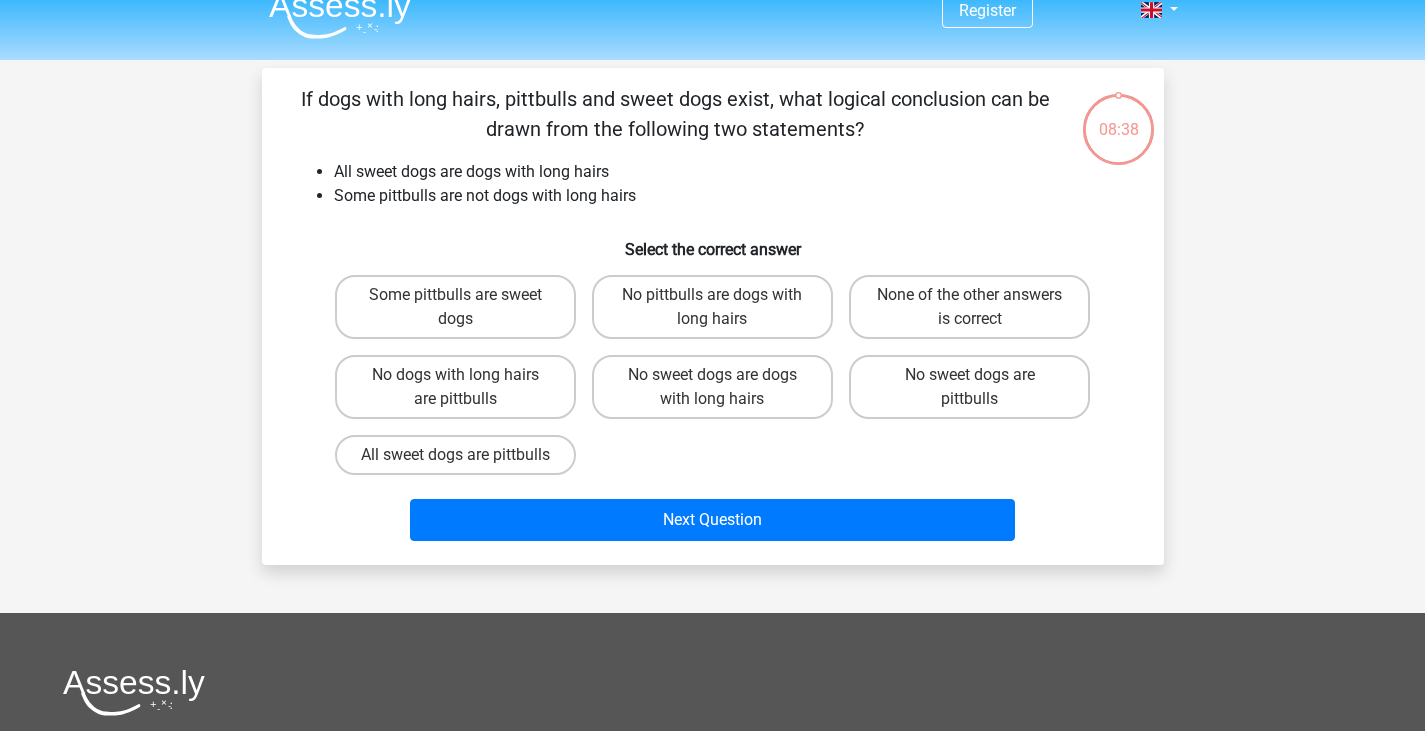 scroll, scrollTop: 0, scrollLeft: 0, axis: both 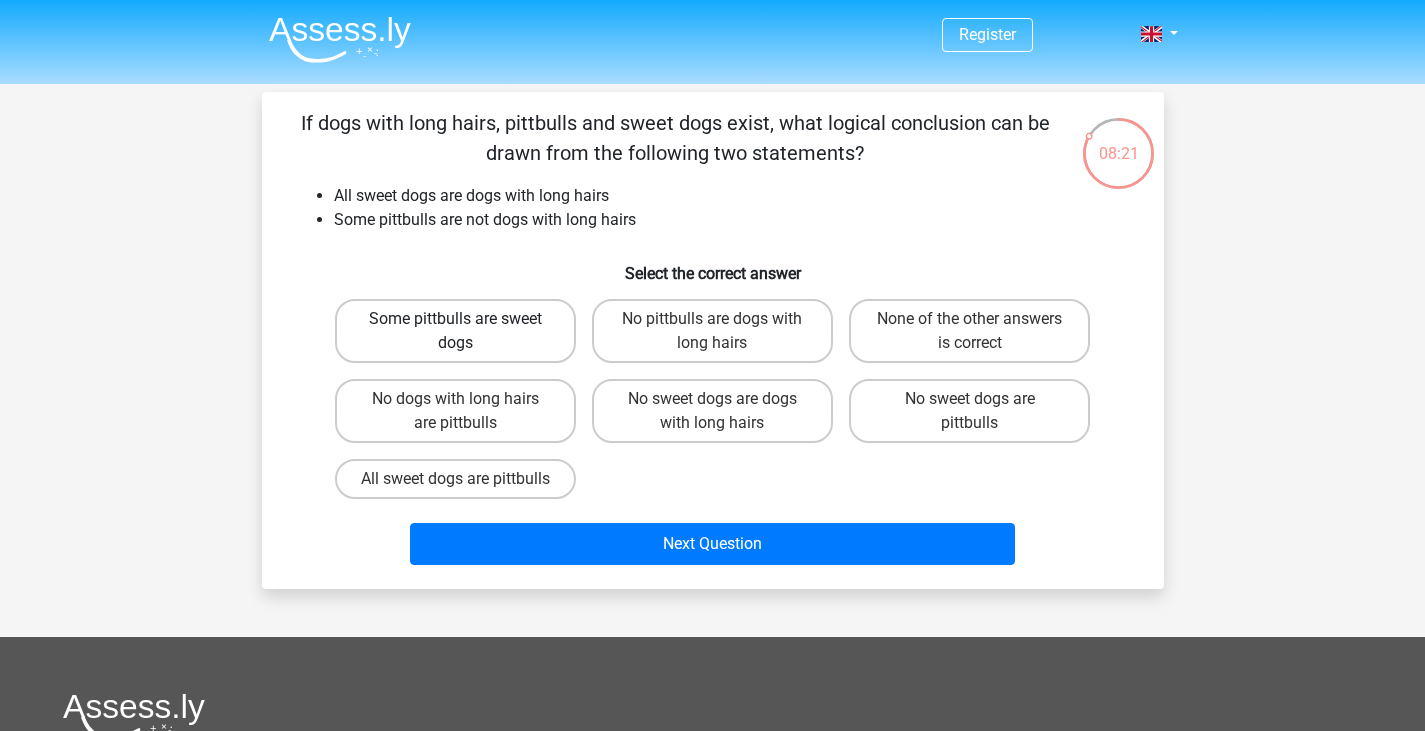 click on "Some pittbulls are sweet dogs" at bounding box center [455, 331] 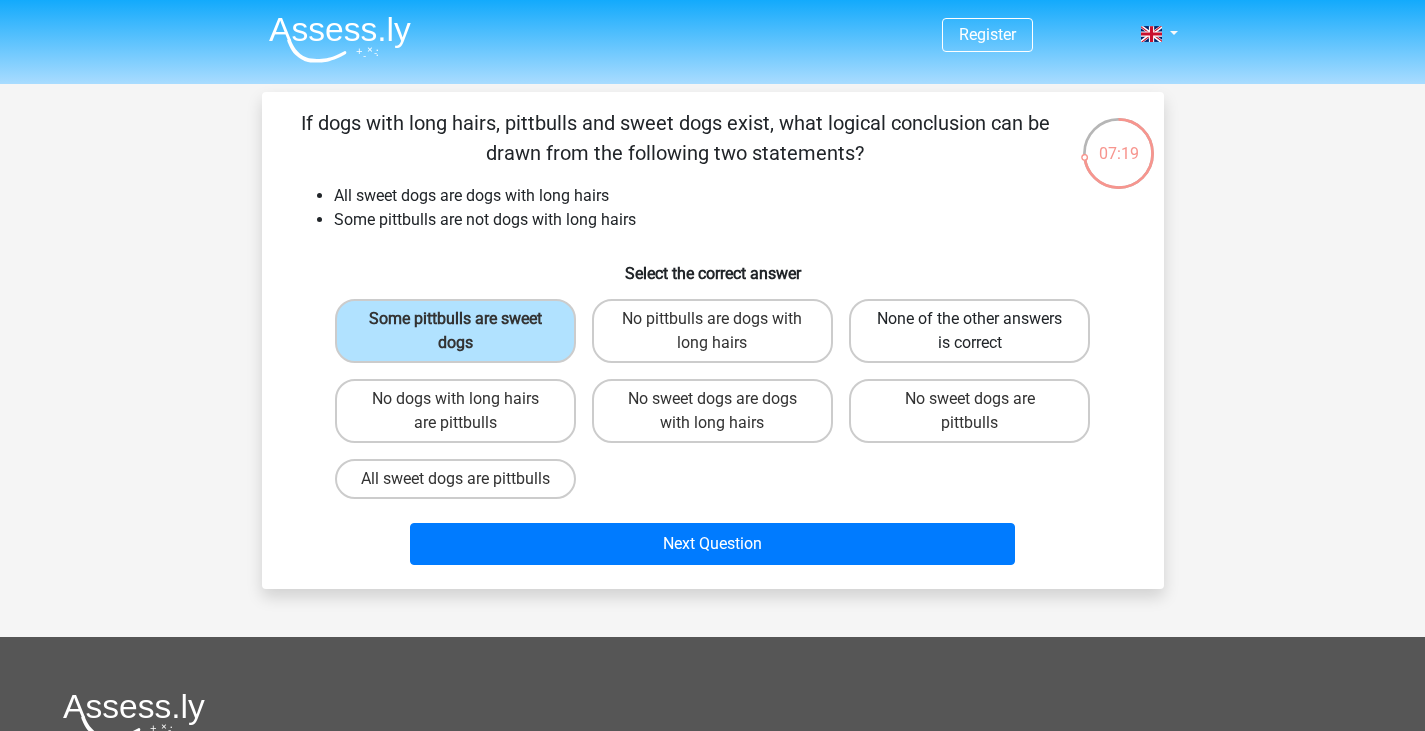 click on "None of the other answers is correct" at bounding box center (969, 331) 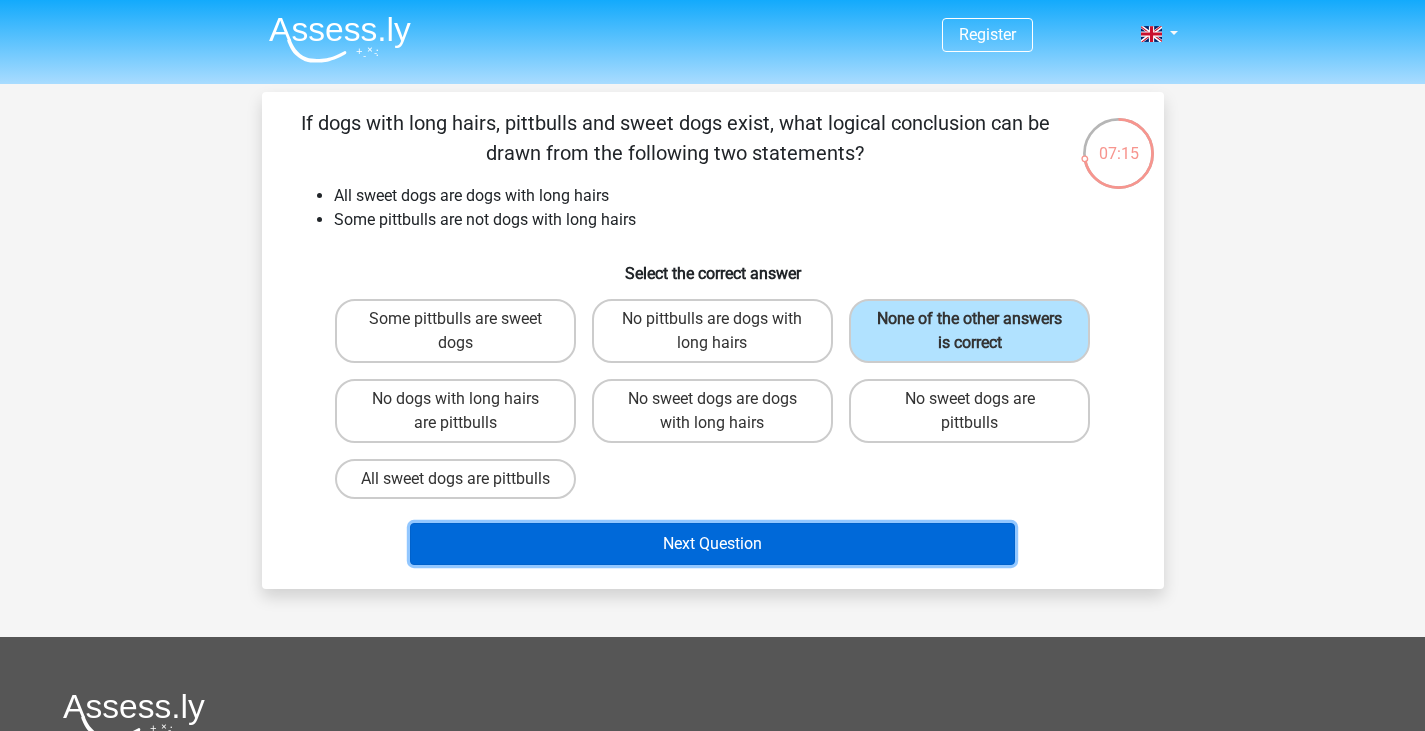 click on "Next Question" at bounding box center [712, 544] 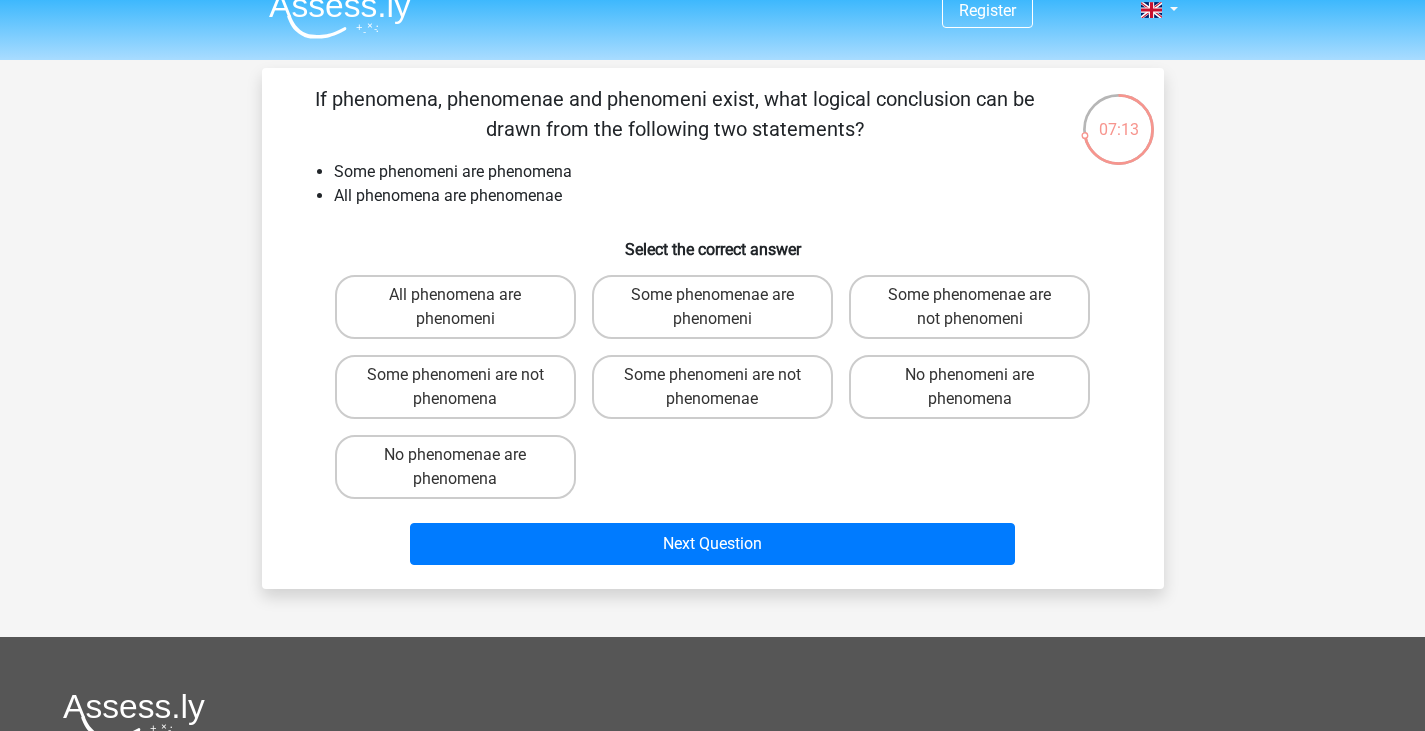 scroll, scrollTop: 0, scrollLeft: 0, axis: both 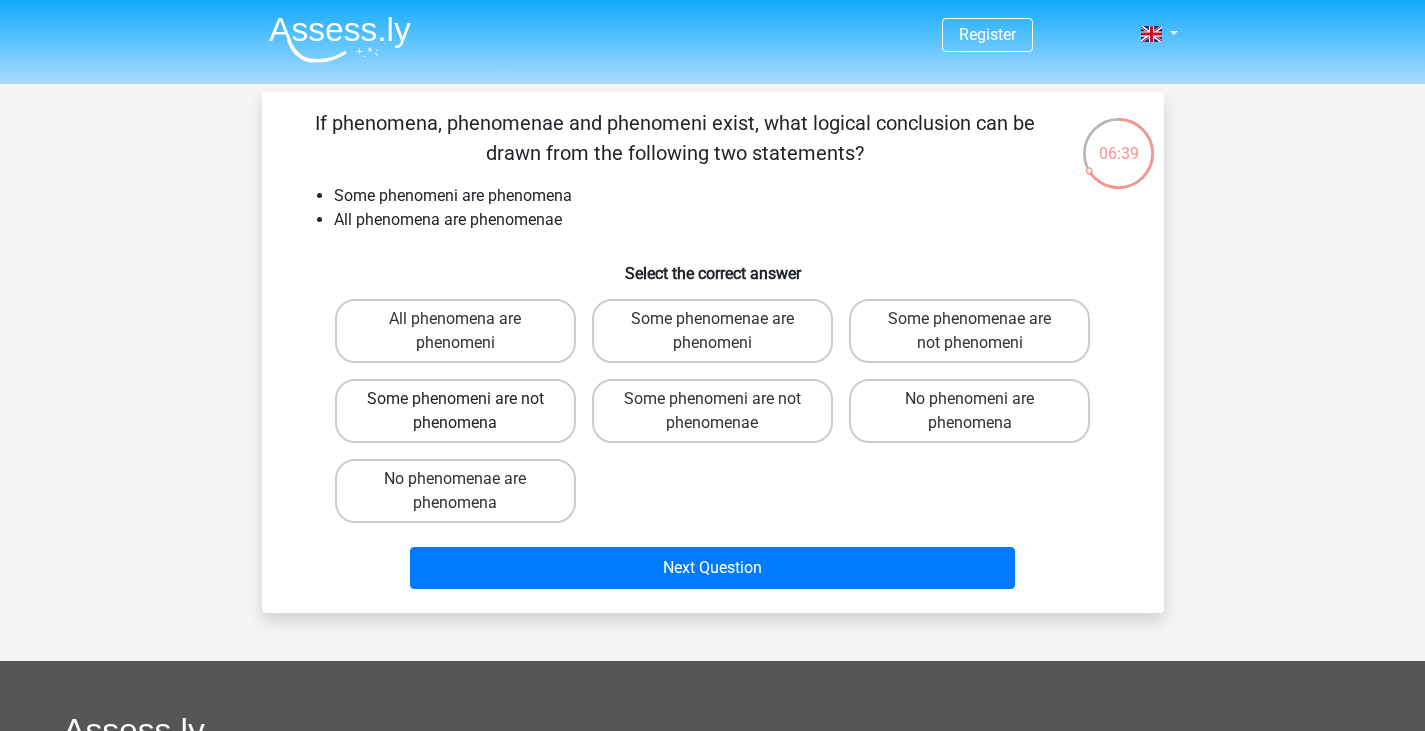 click on "Some phenomeni are not phenomena" at bounding box center (455, 411) 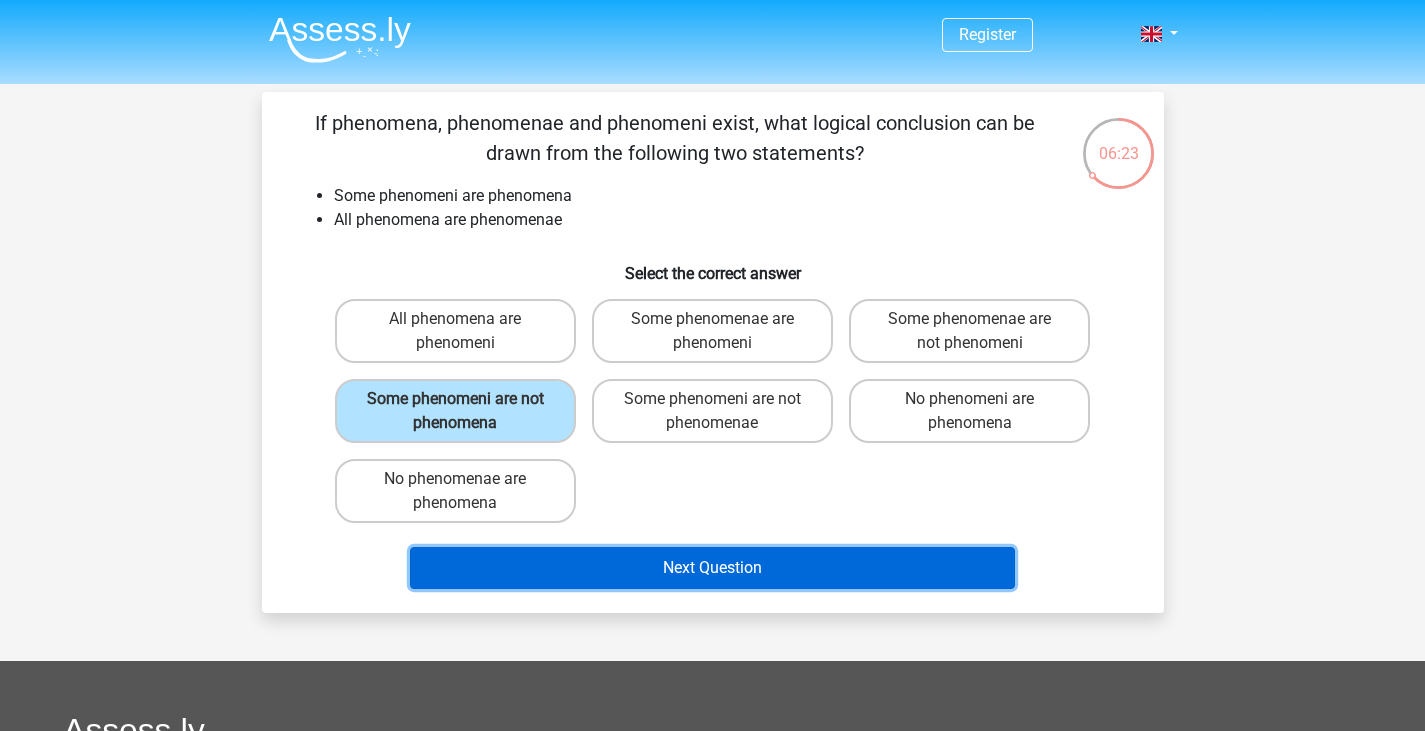 click on "Next Question" at bounding box center (712, 568) 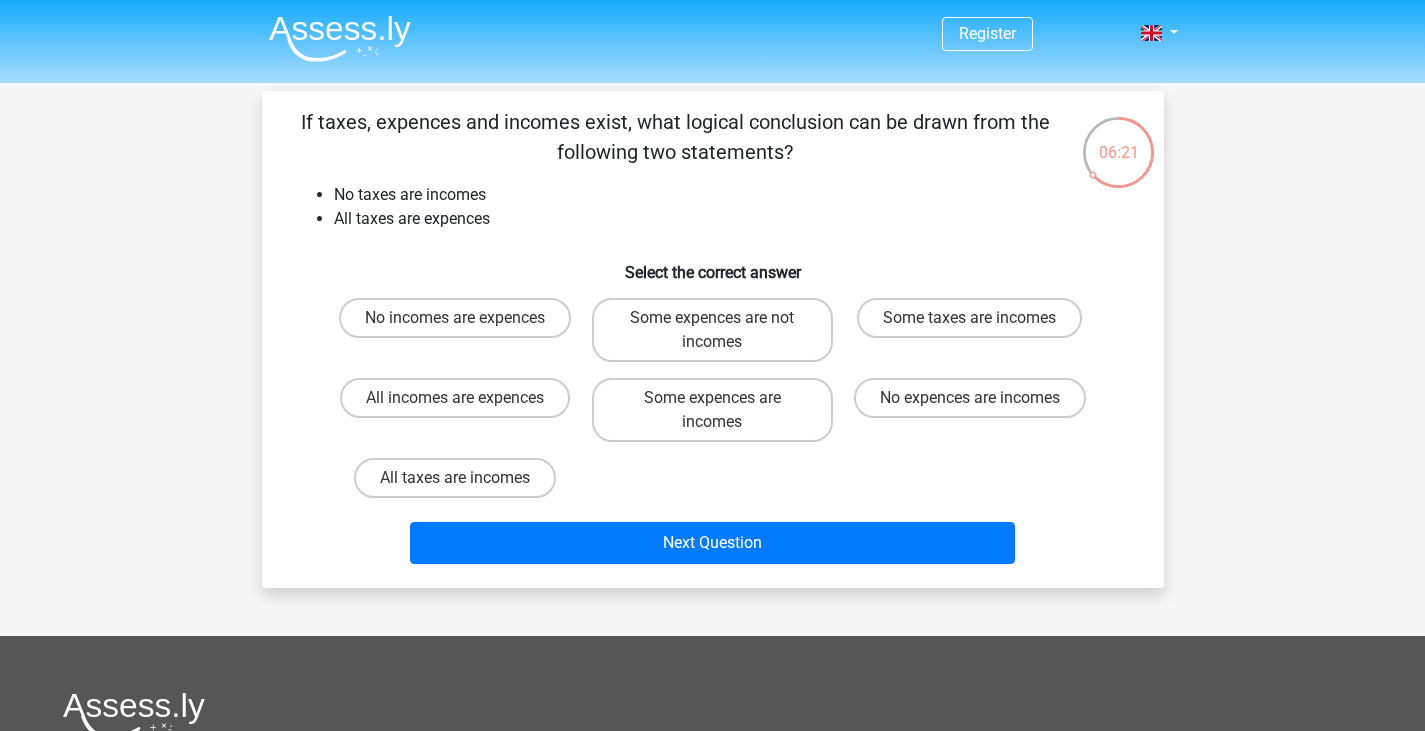 scroll, scrollTop: 0, scrollLeft: 0, axis: both 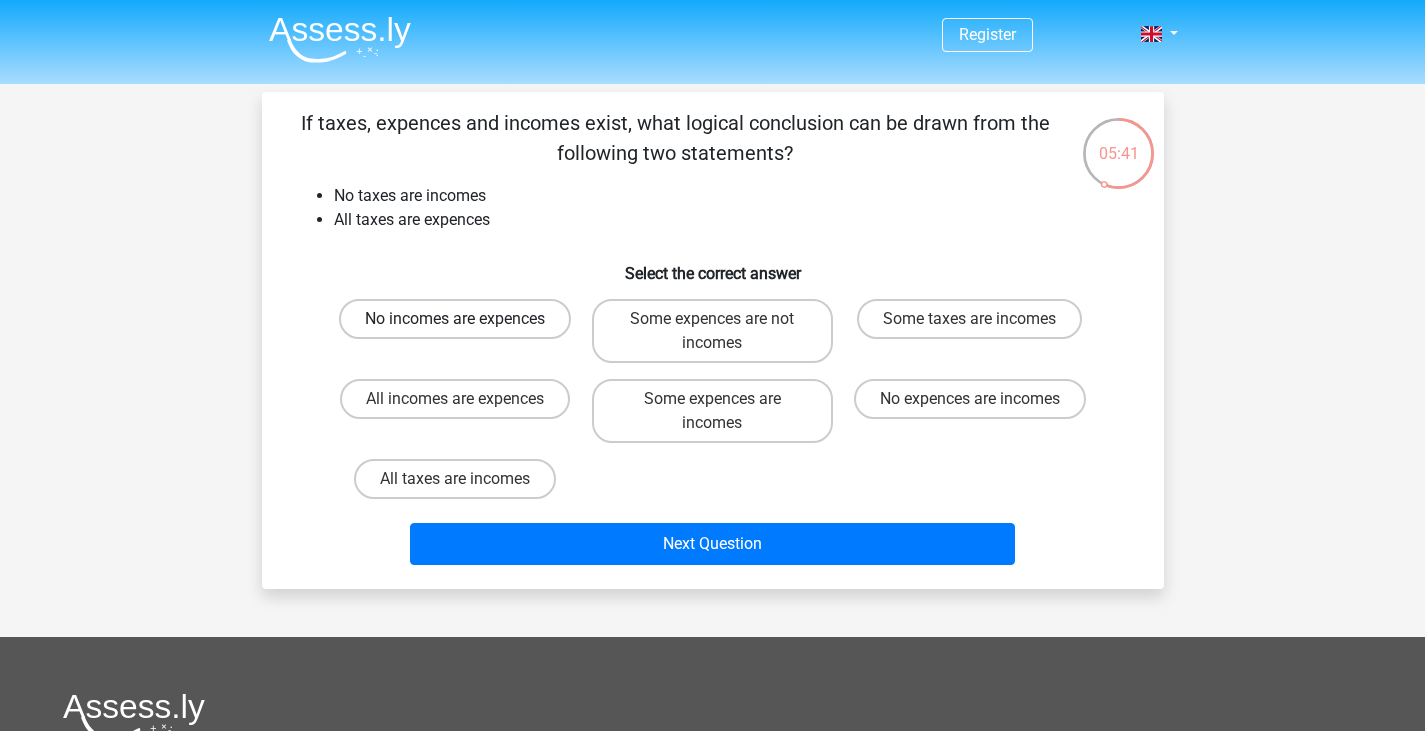 click on "No incomes are expences" at bounding box center (455, 319) 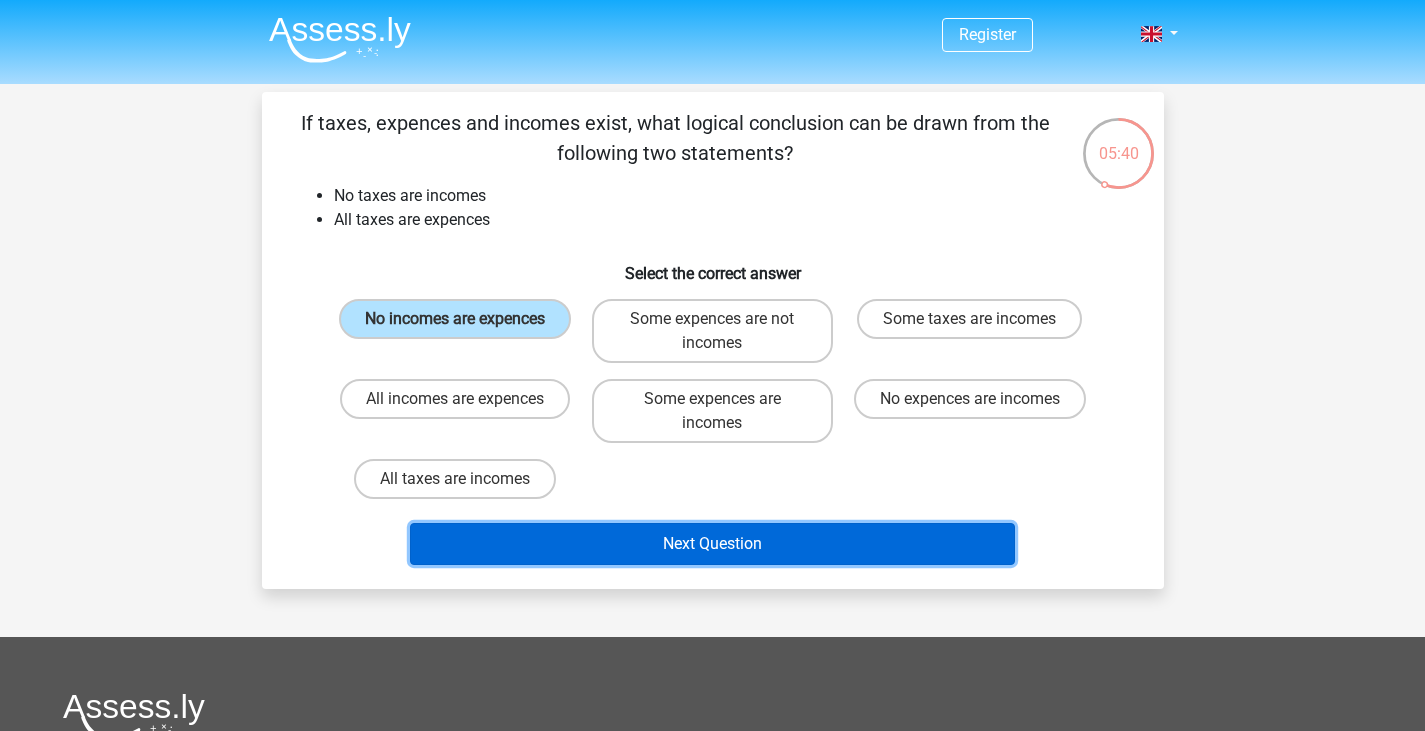 click on "Next Question" at bounding box center [712, 544] 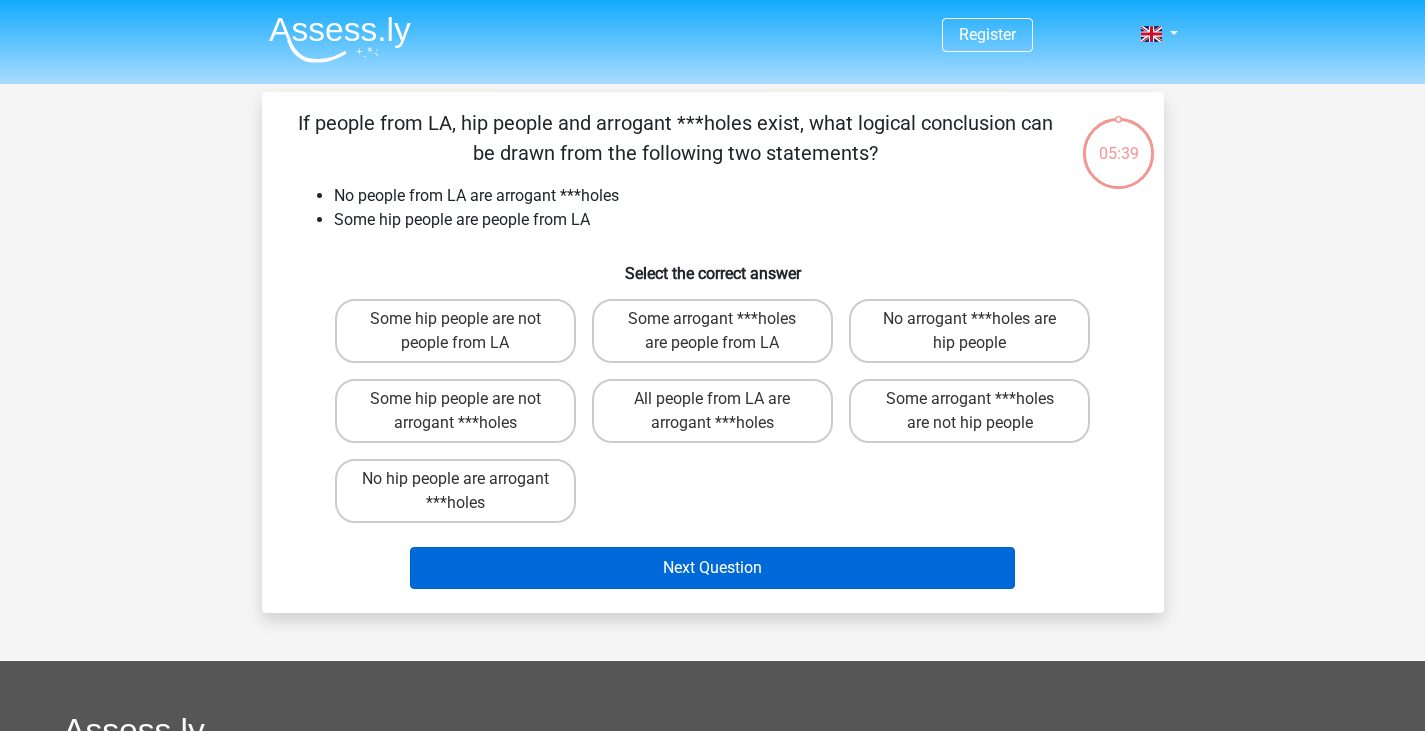 scroll, scrollTop: 92, scrollLeft: 0, axis: vertical 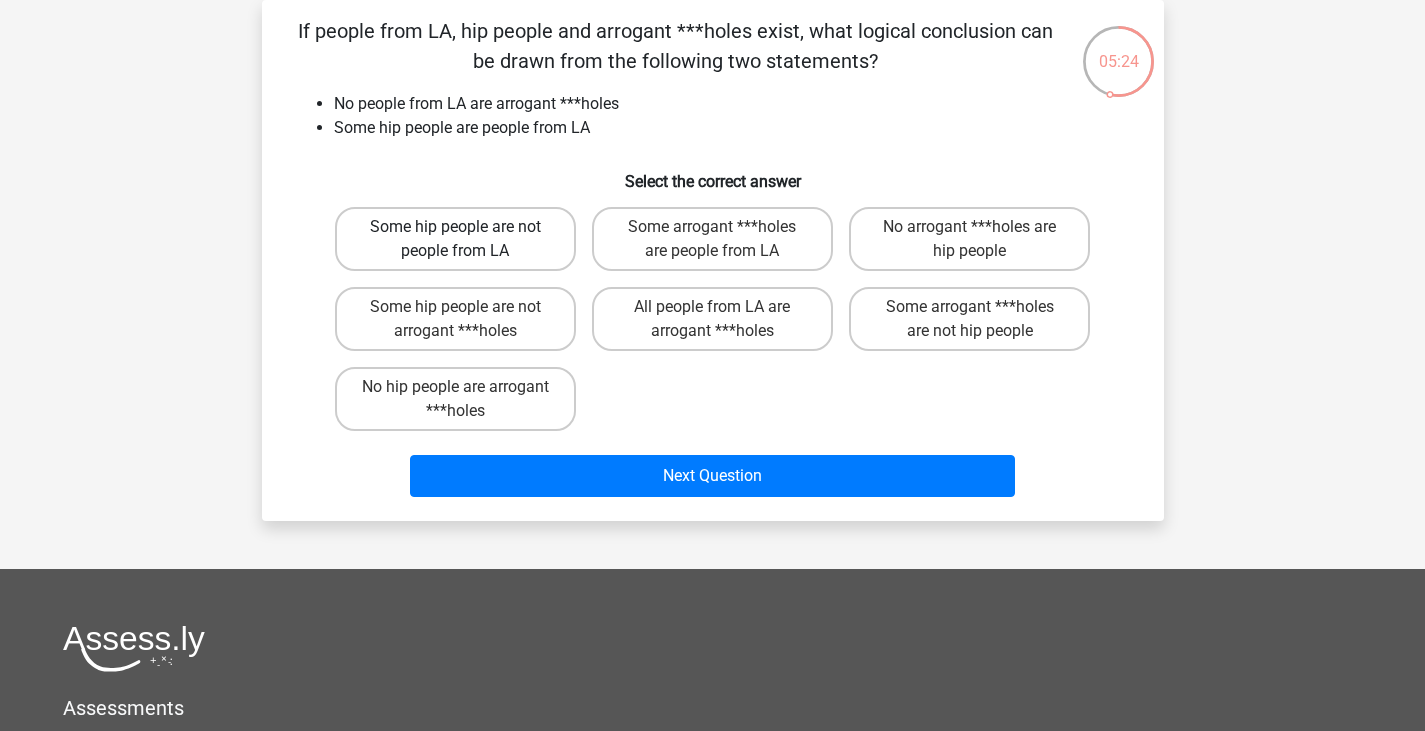 click on "Some hip people are not people from LA" at bounding box center [455, 239] 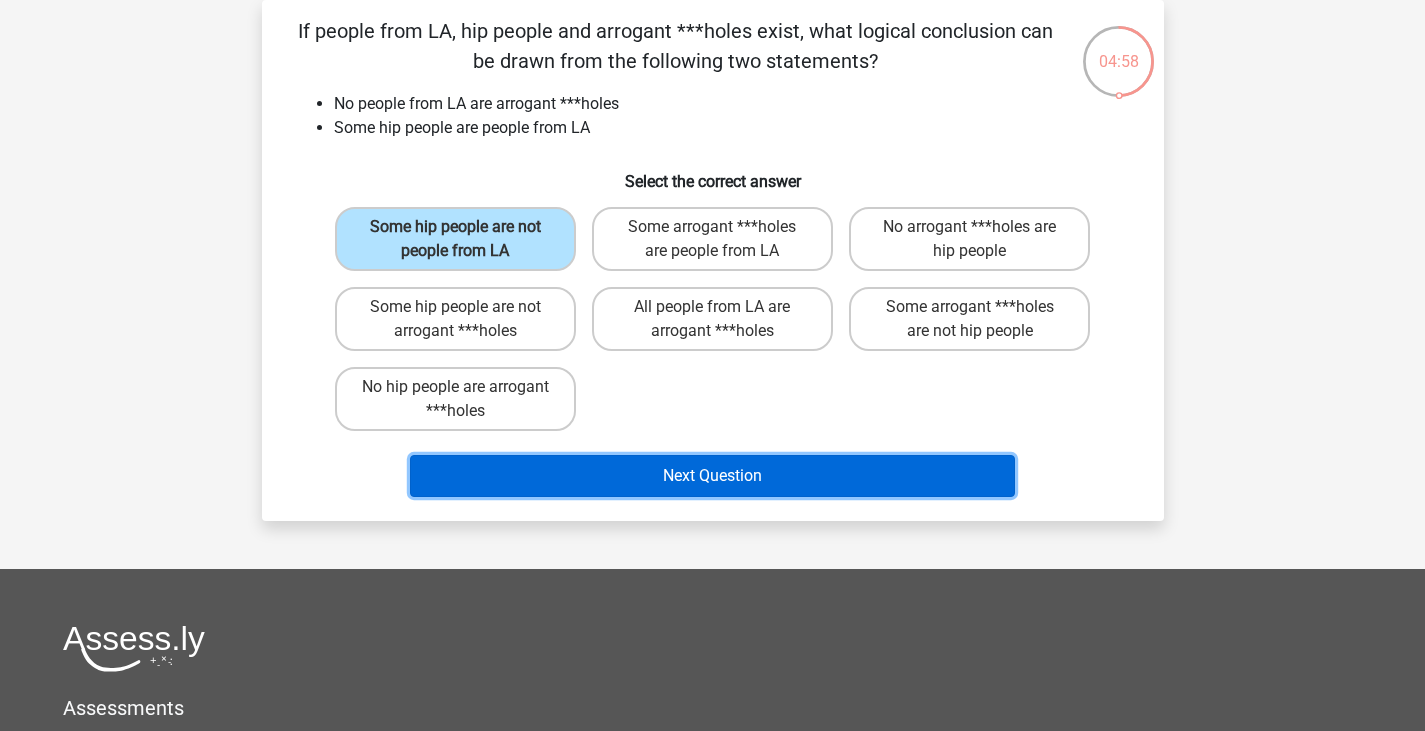 click on "Next Question" at bounding box center (712, 476) 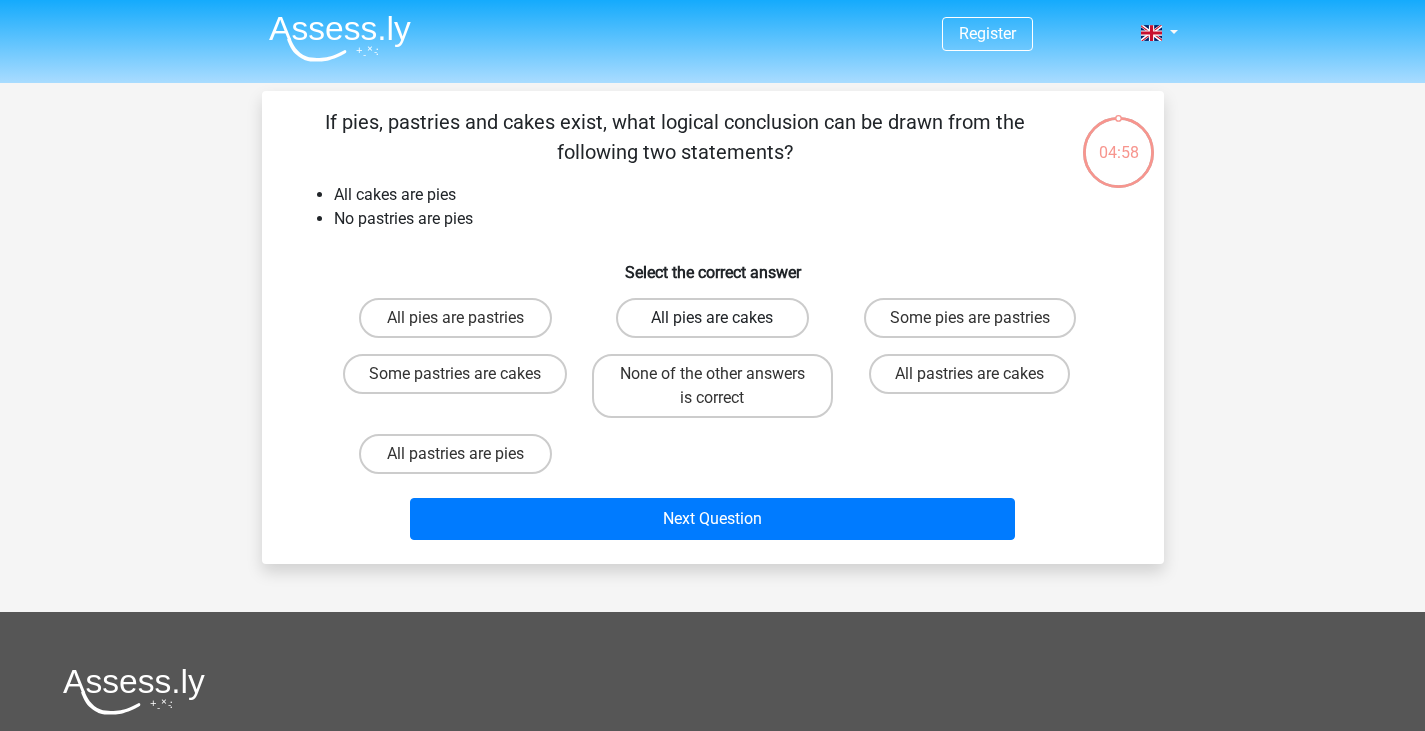 scroll, scrollTop: 0, scrollLeft: 0, axis: both 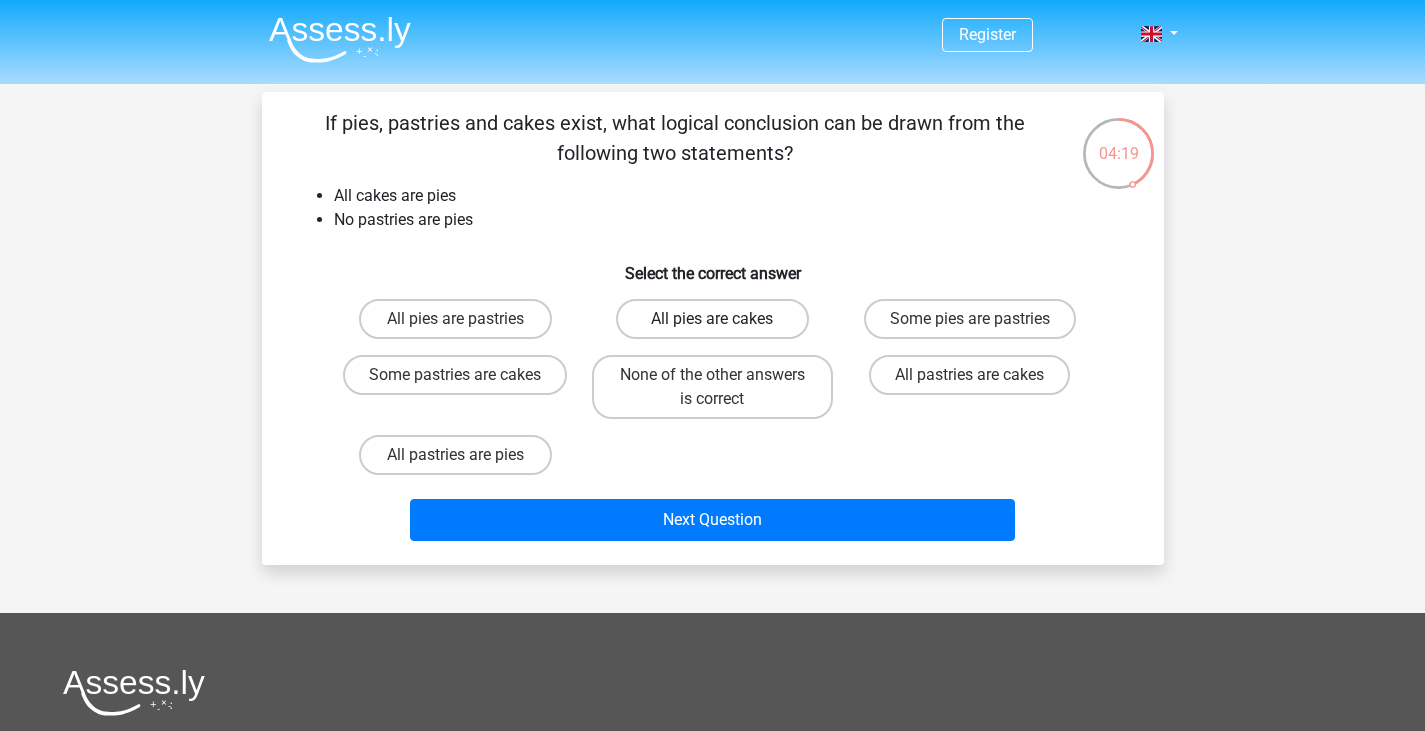 click on "All pies are cakes" at bounding box center (712, 319) 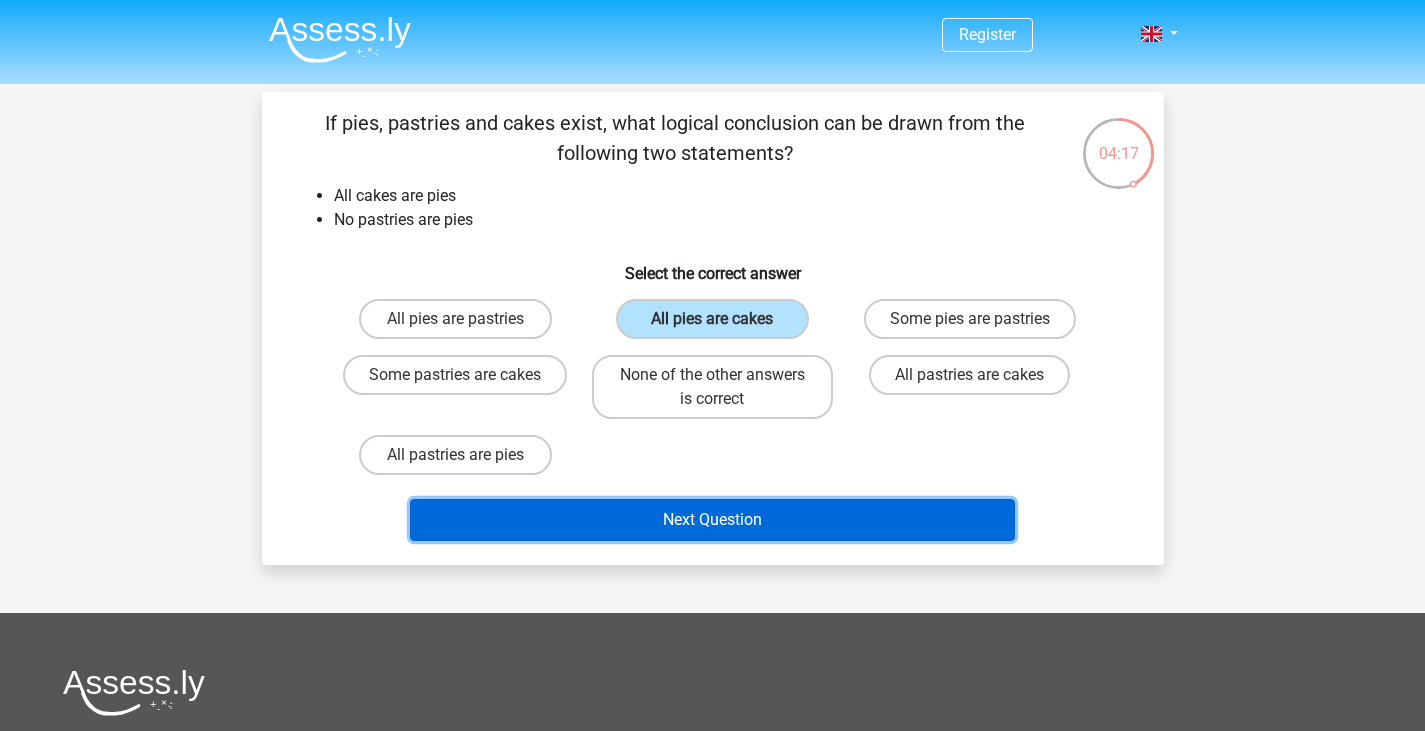 click on "Next Question" at bounding box center [712, 520] 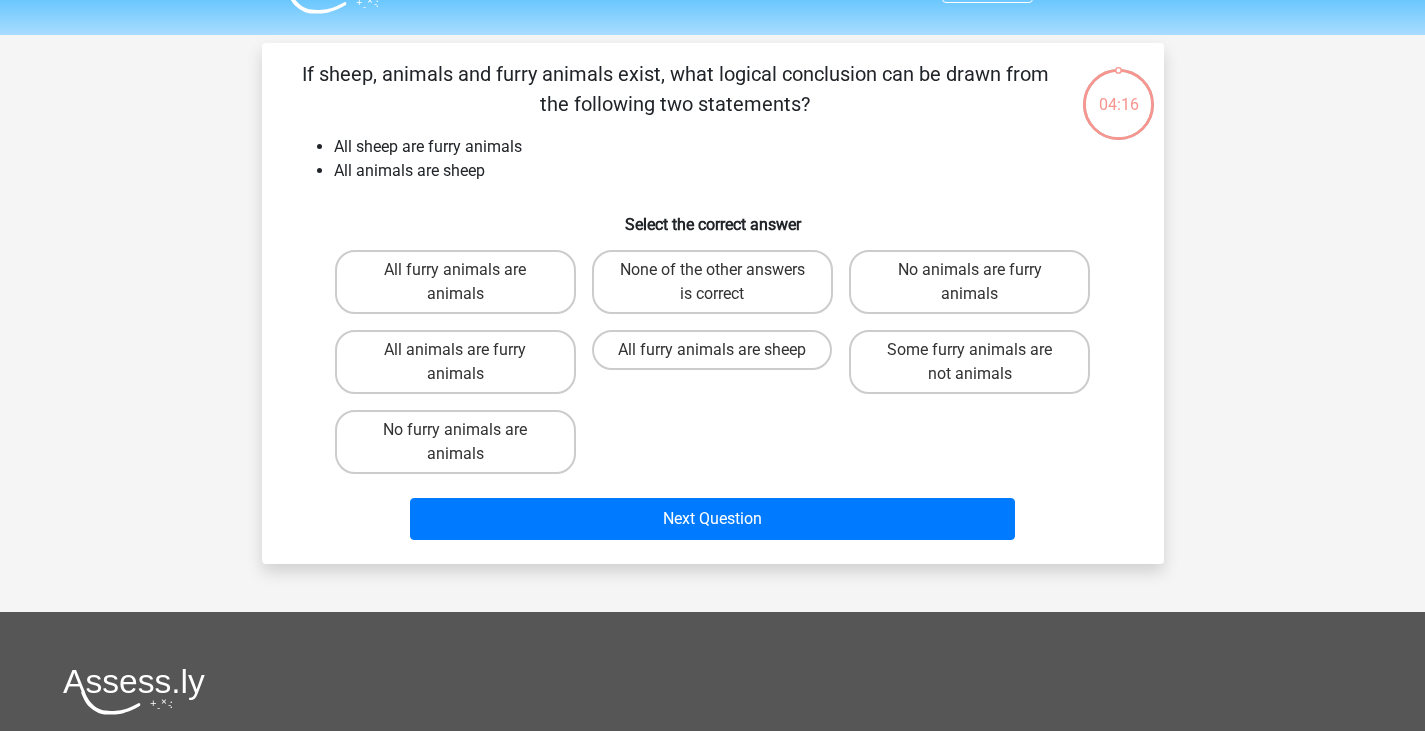 scroll, scrollTop: 92, scrollLeft: 0, axis: vertical 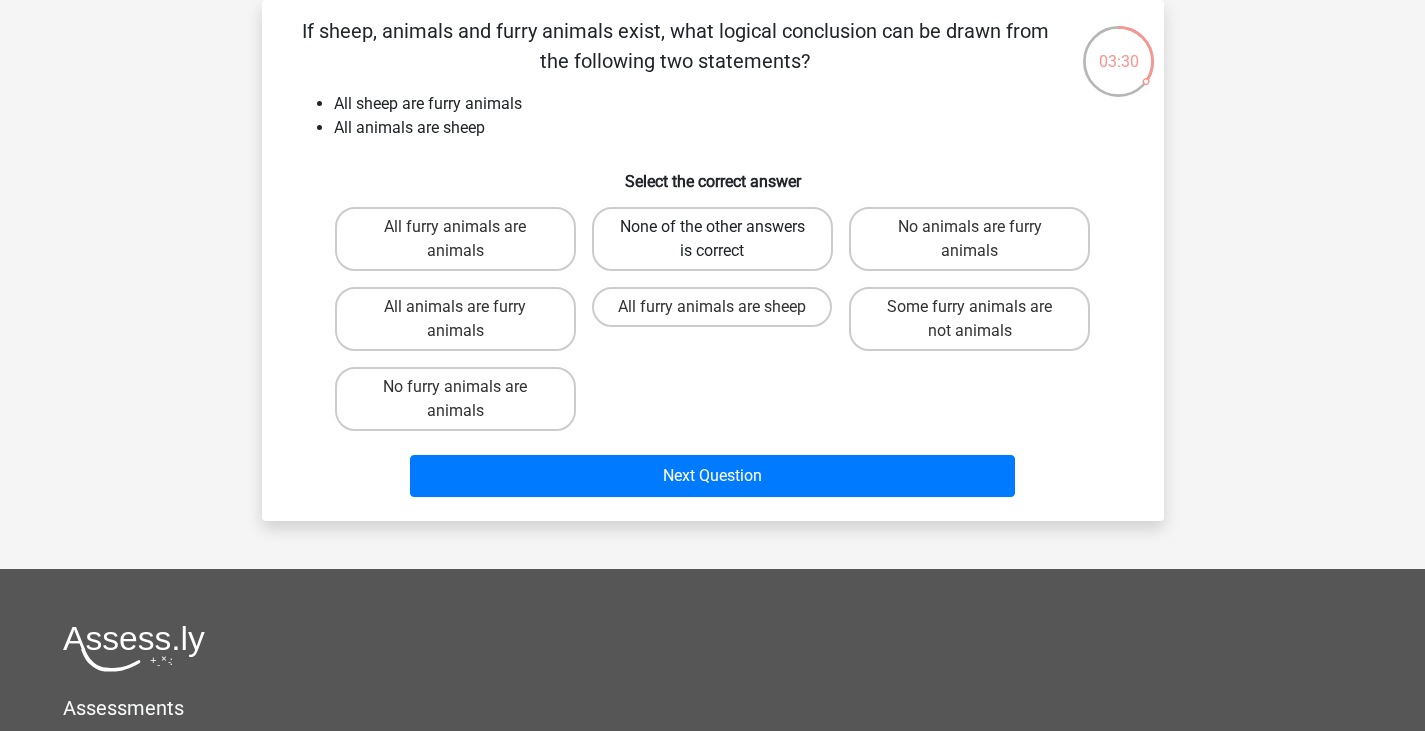 click on "None of the other answers is correct" at bounding box center (712, 239) 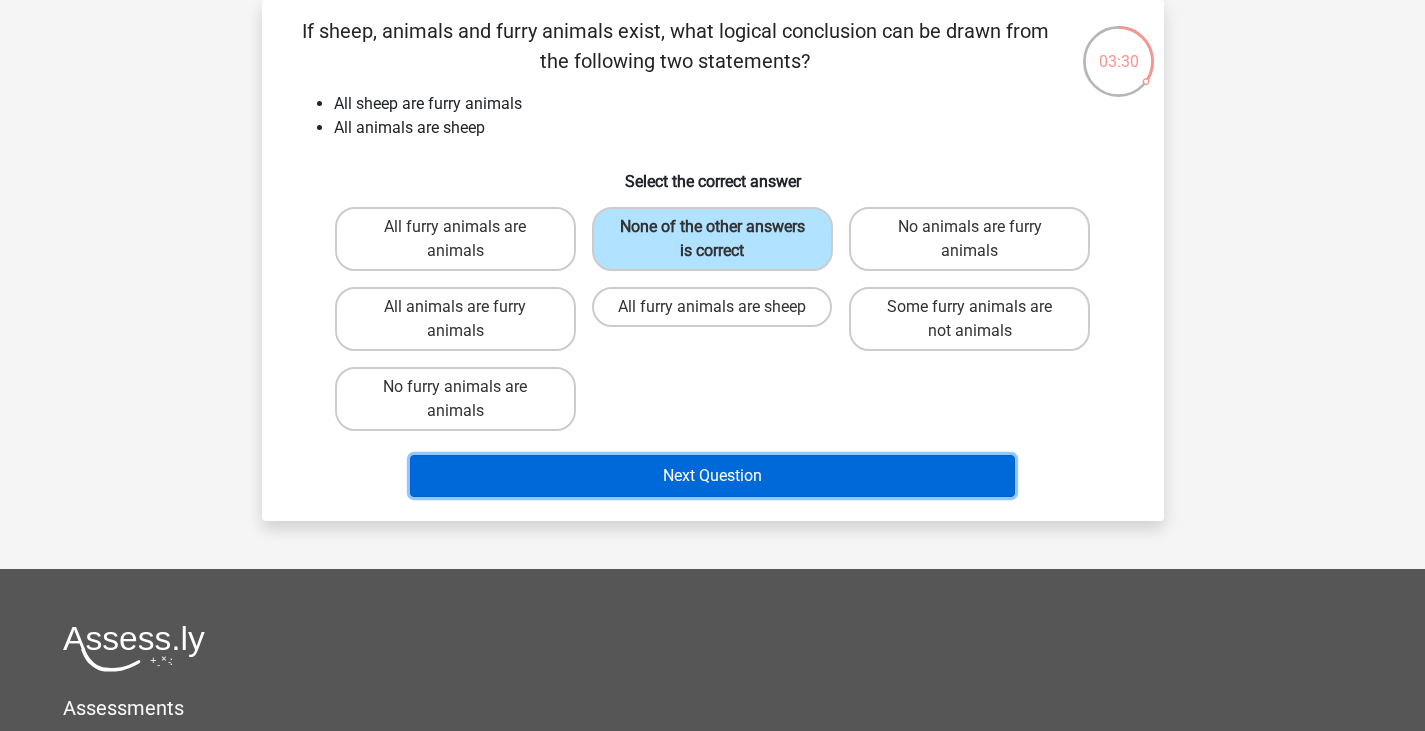 click on "Next Question" at bounding box center (712, 476) 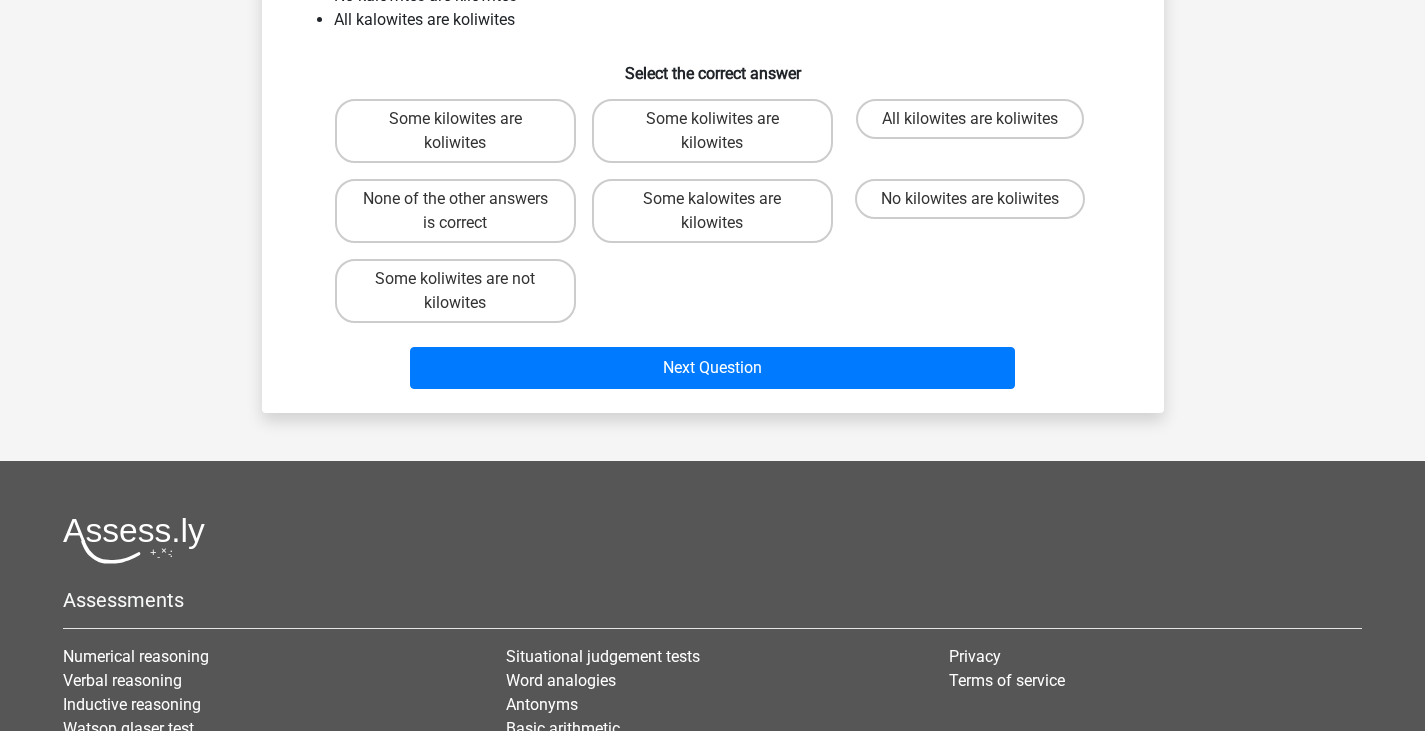 scroll, scrollTop: 0, scrollLeft: 0, axis: both 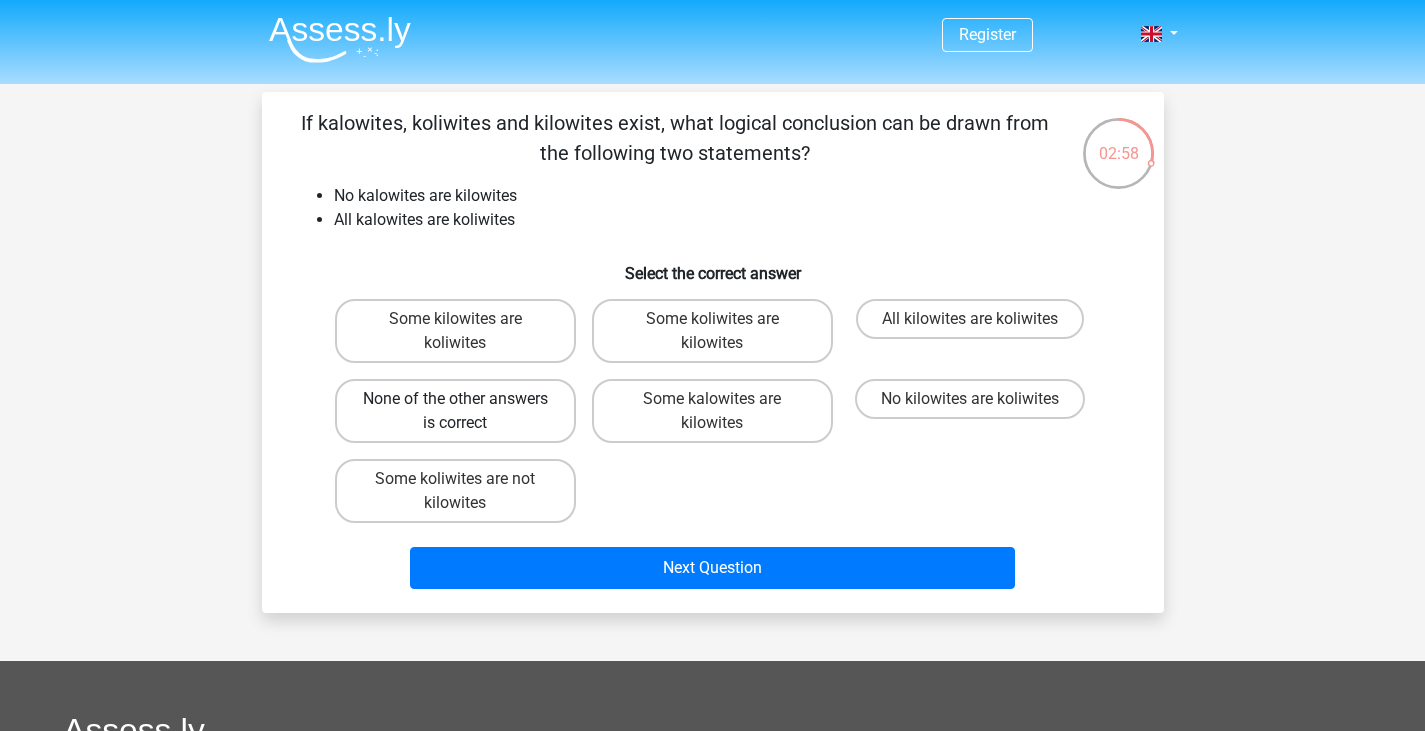 click on "None of the other answers is correct" at bounding box center (455, 411) 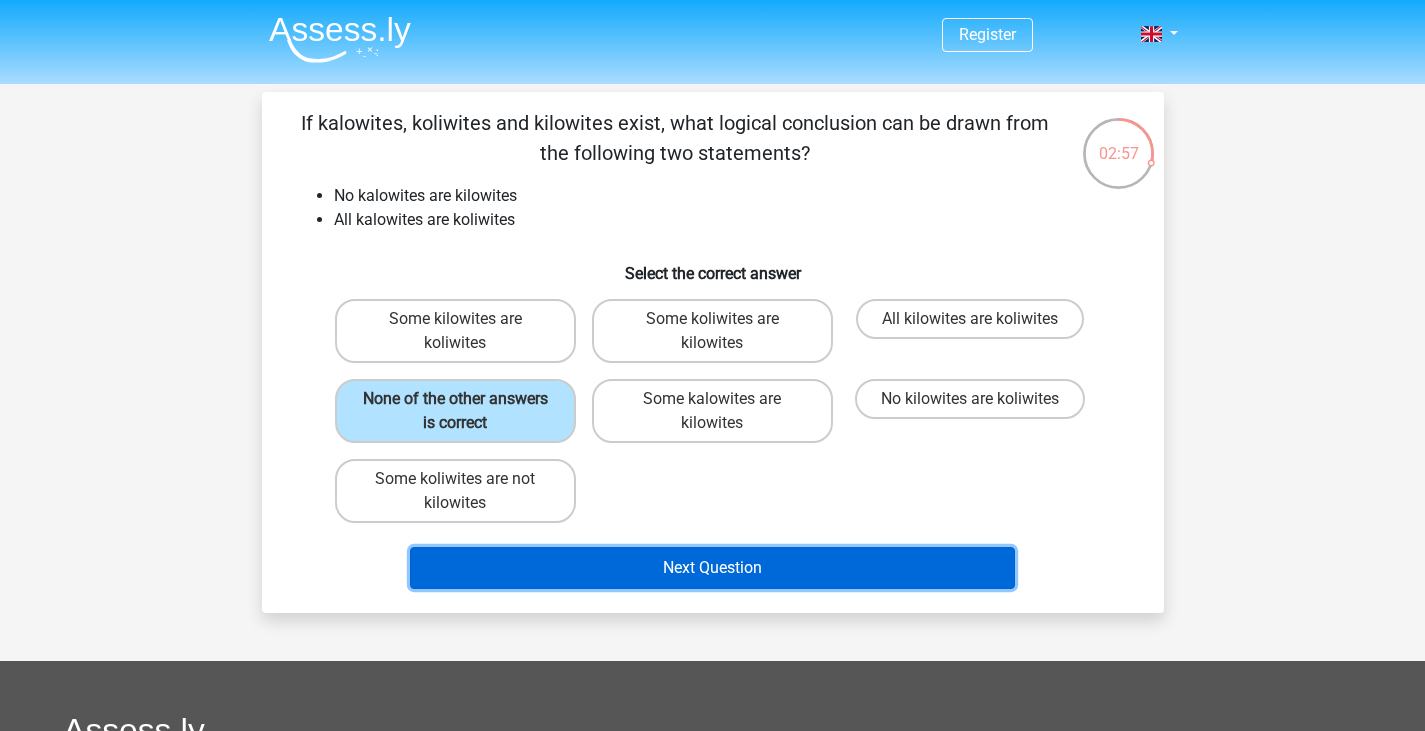 click on "Next Question" at bounding box center (712, 568) 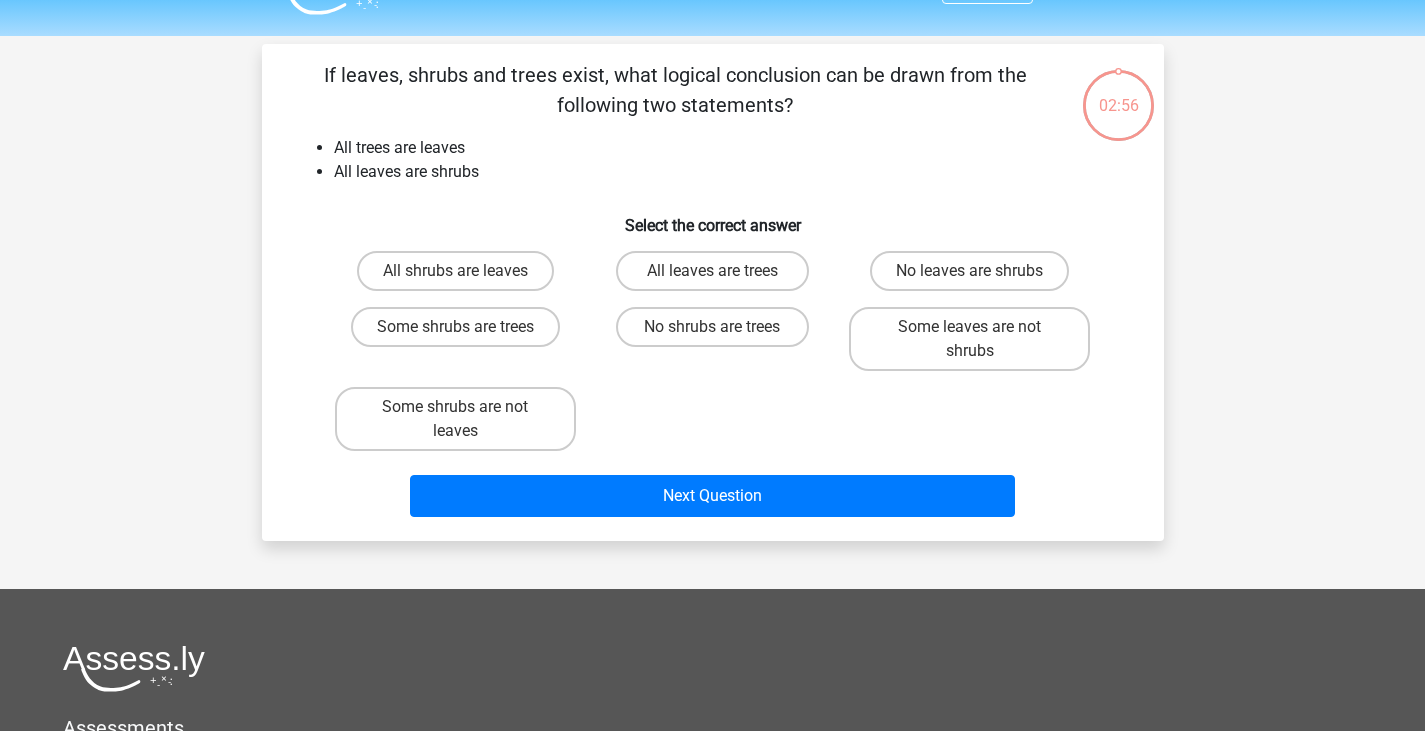 scroll, scrollTop: 92, scrollLeft: 0, axis: vertical 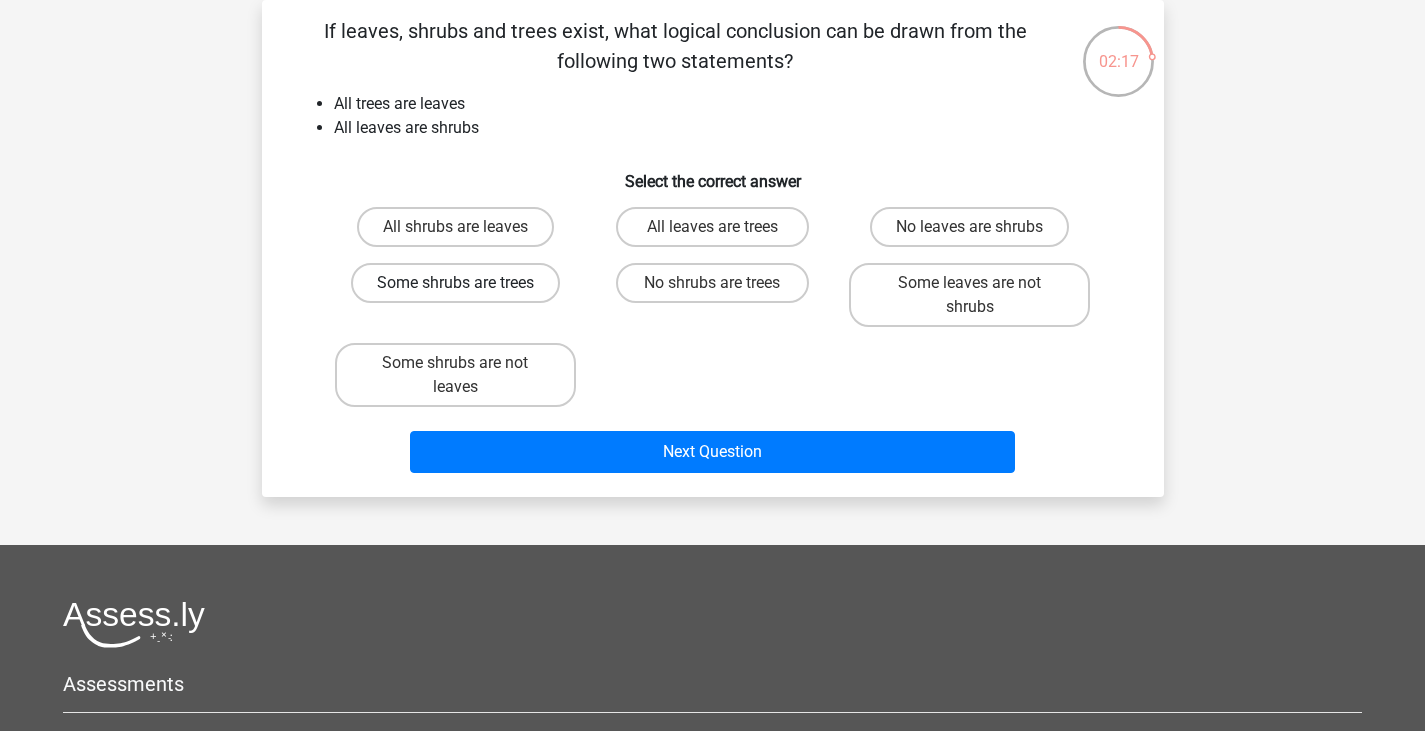 click on "Some shrubs are trees" at bounding box center [455, 283] 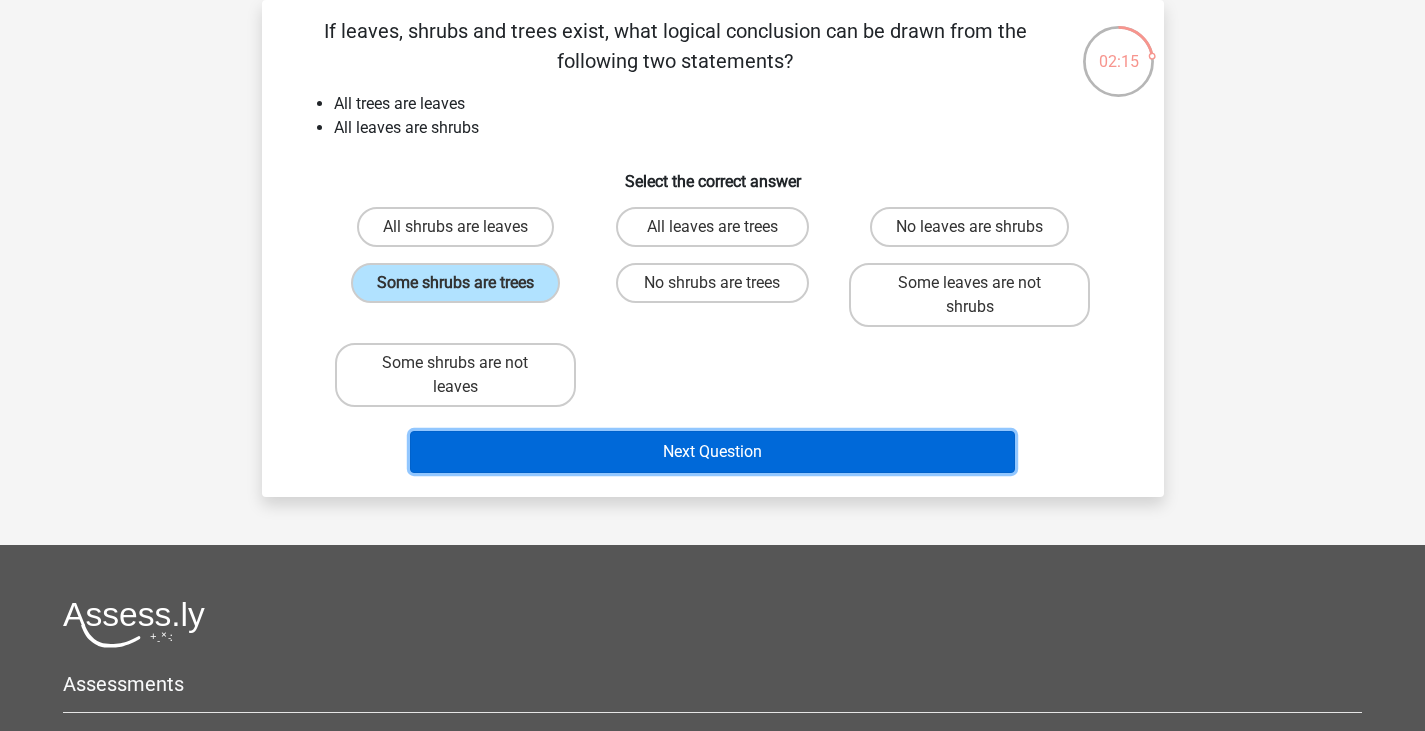 click on "Next Question" at bounding box center [712, 452] 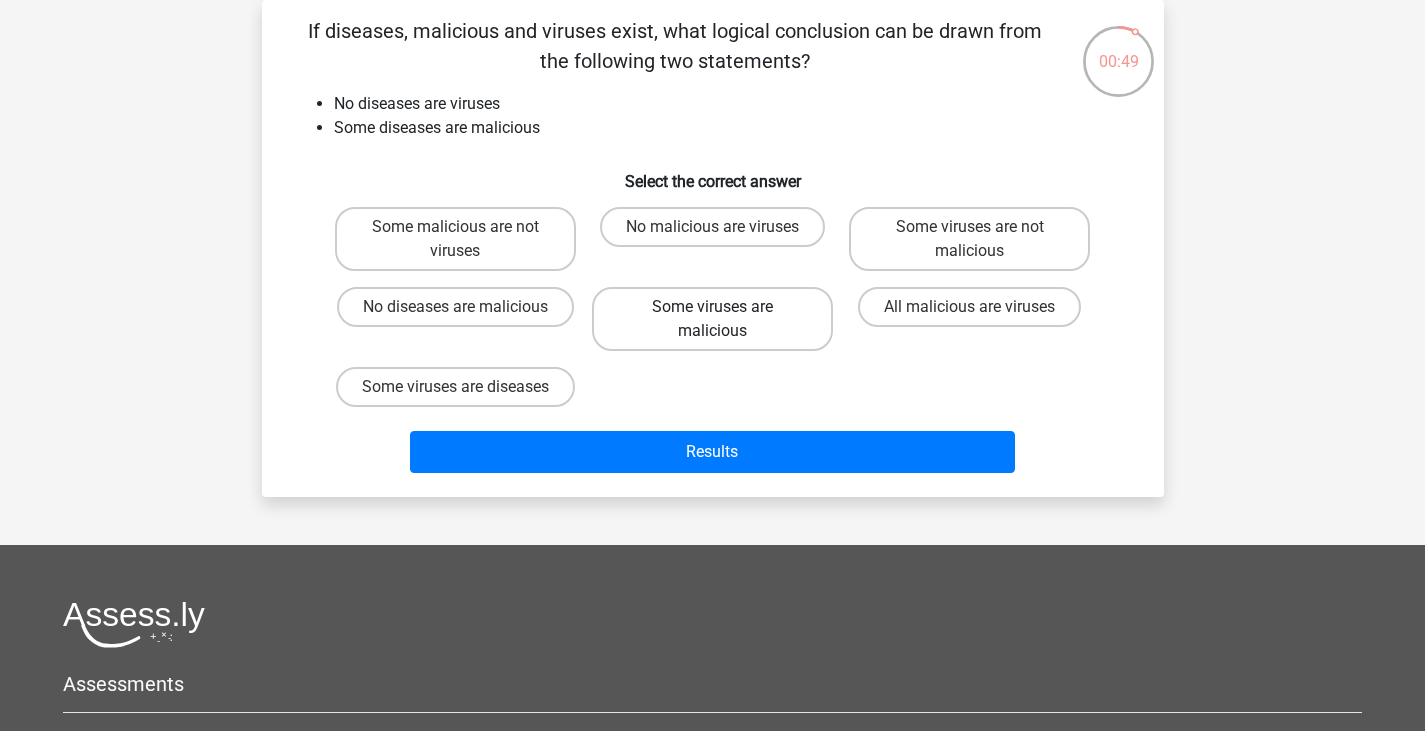click on "Some viruses are malicious" at bounding box center (712, 319) 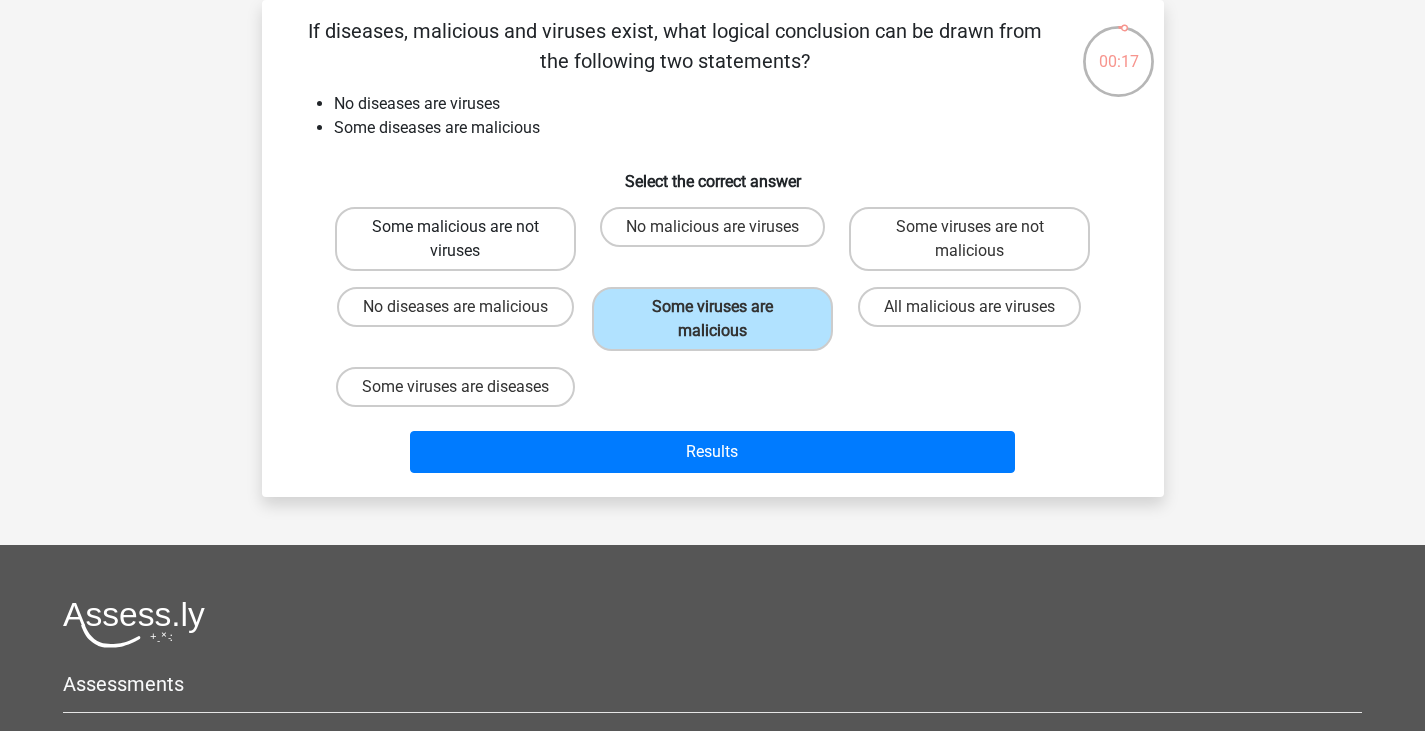 click on "Some malicious are not viruses" at bounding box center [455, 239] 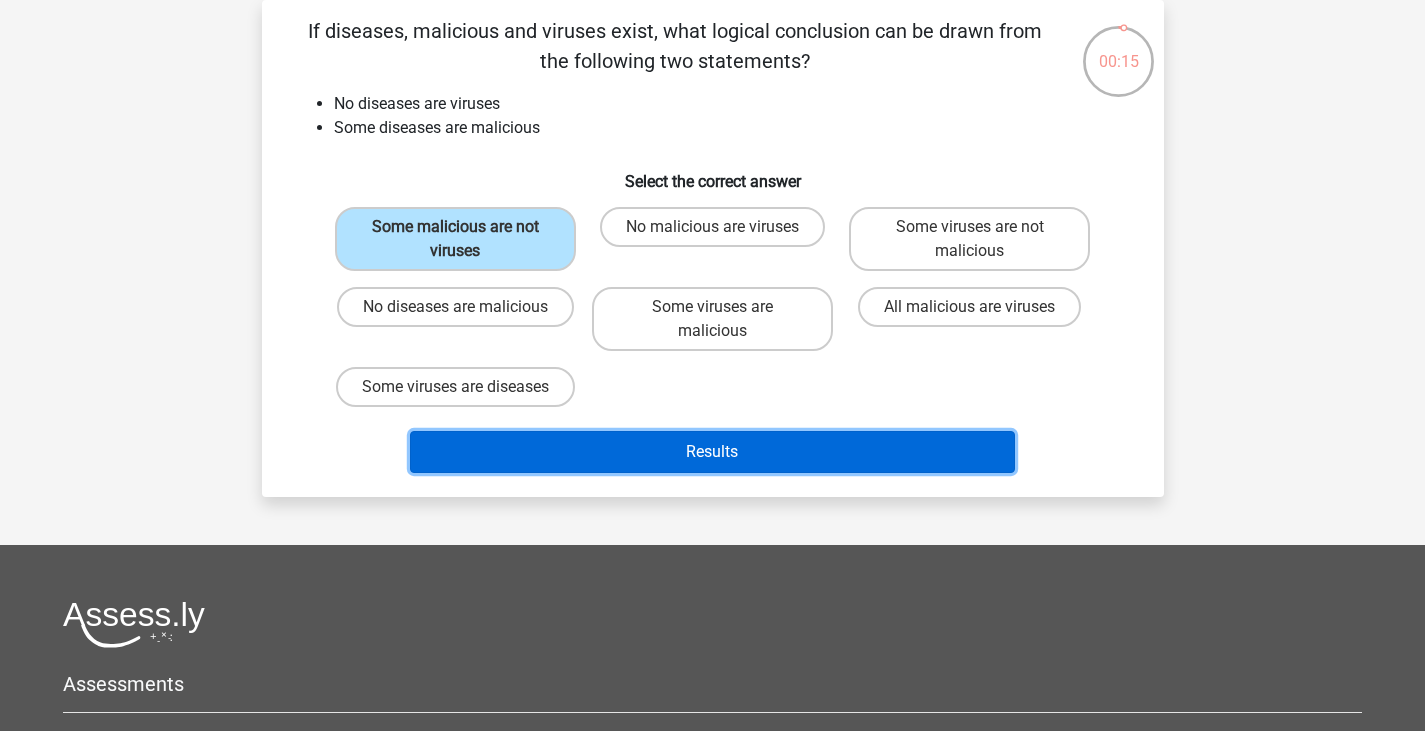 click on "Results" at bounding box center (712, 452) 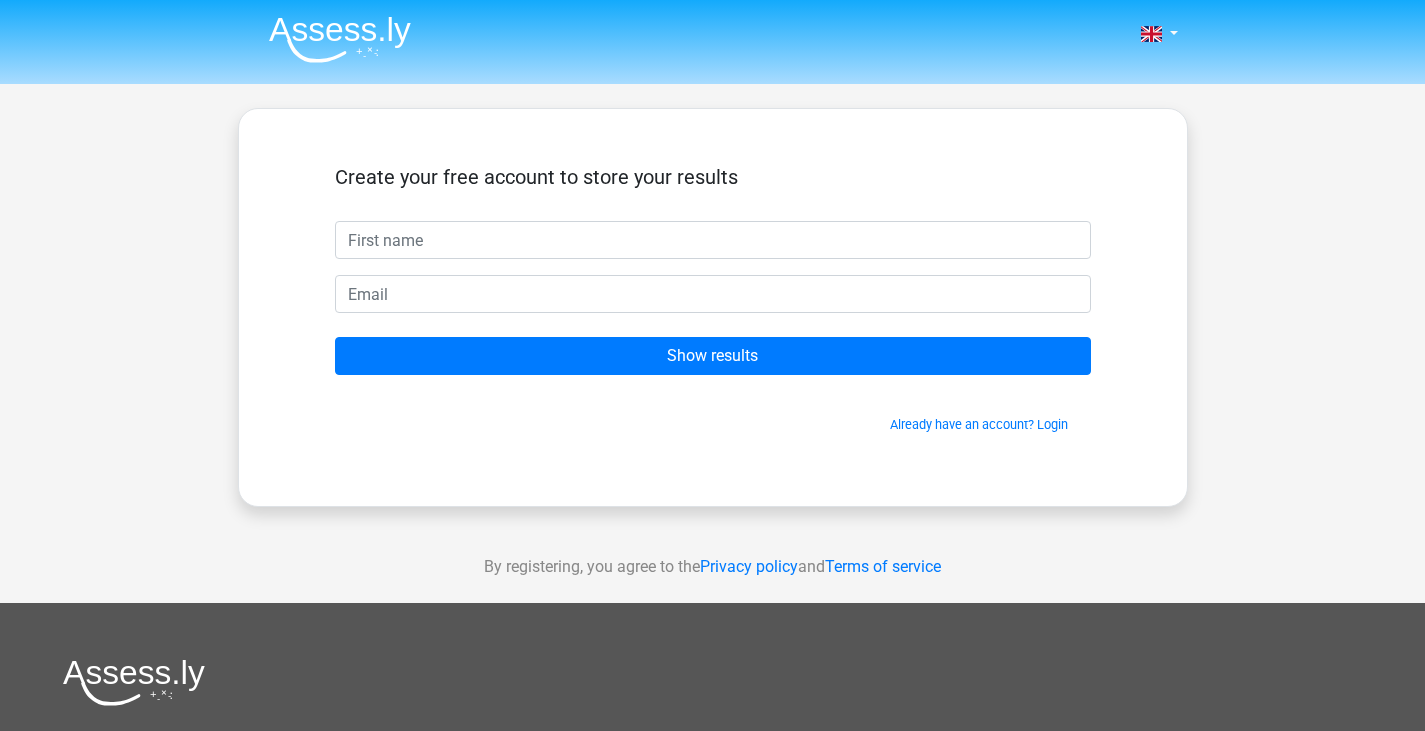 scroll, scrollTop: 0, scrollLeft: 0, axis: both 